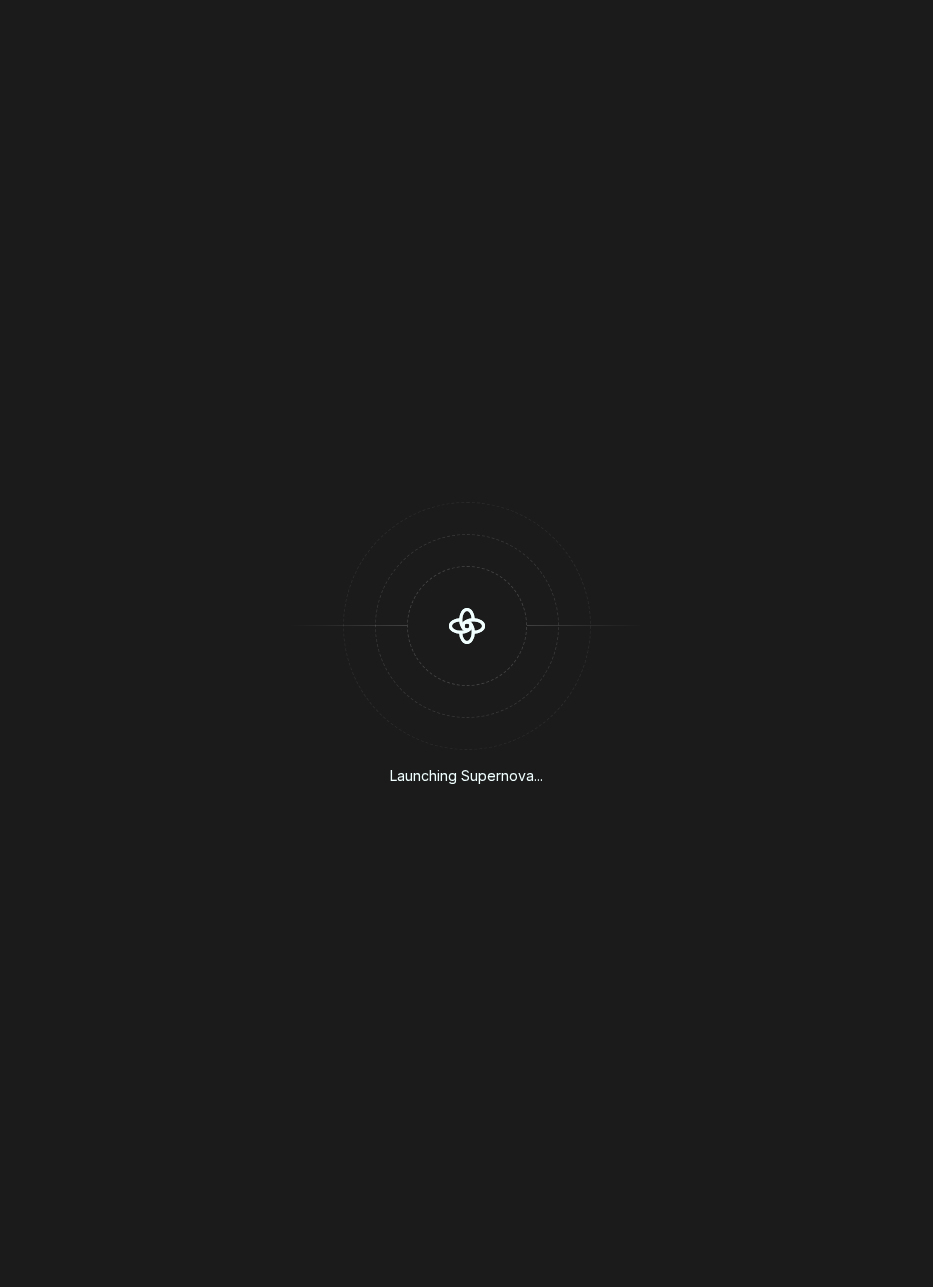 scroll, scrollTop: 0, scrollLeft: 0, axis: both 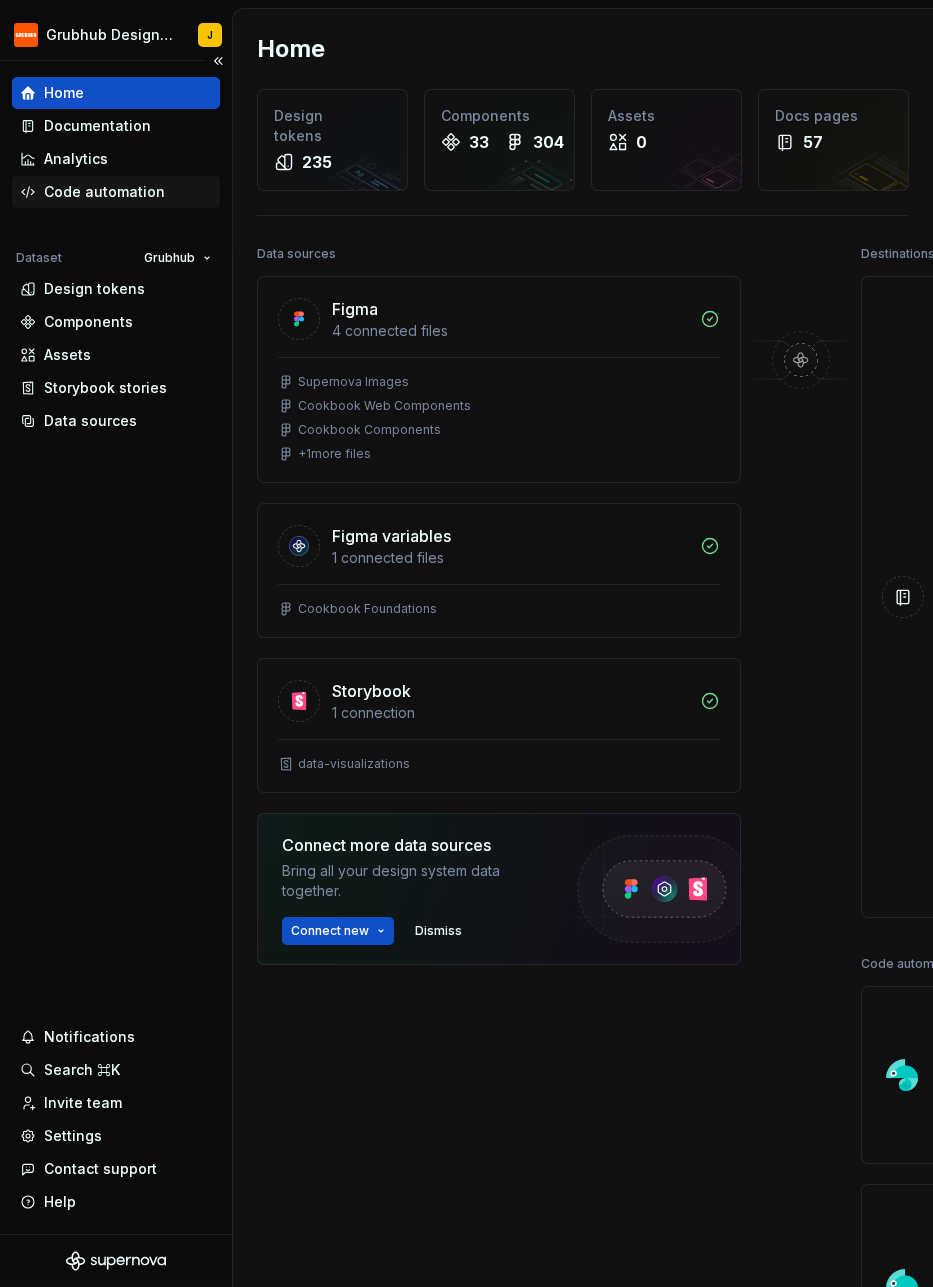 click on "Code automation" at bounding box center [104, 192] 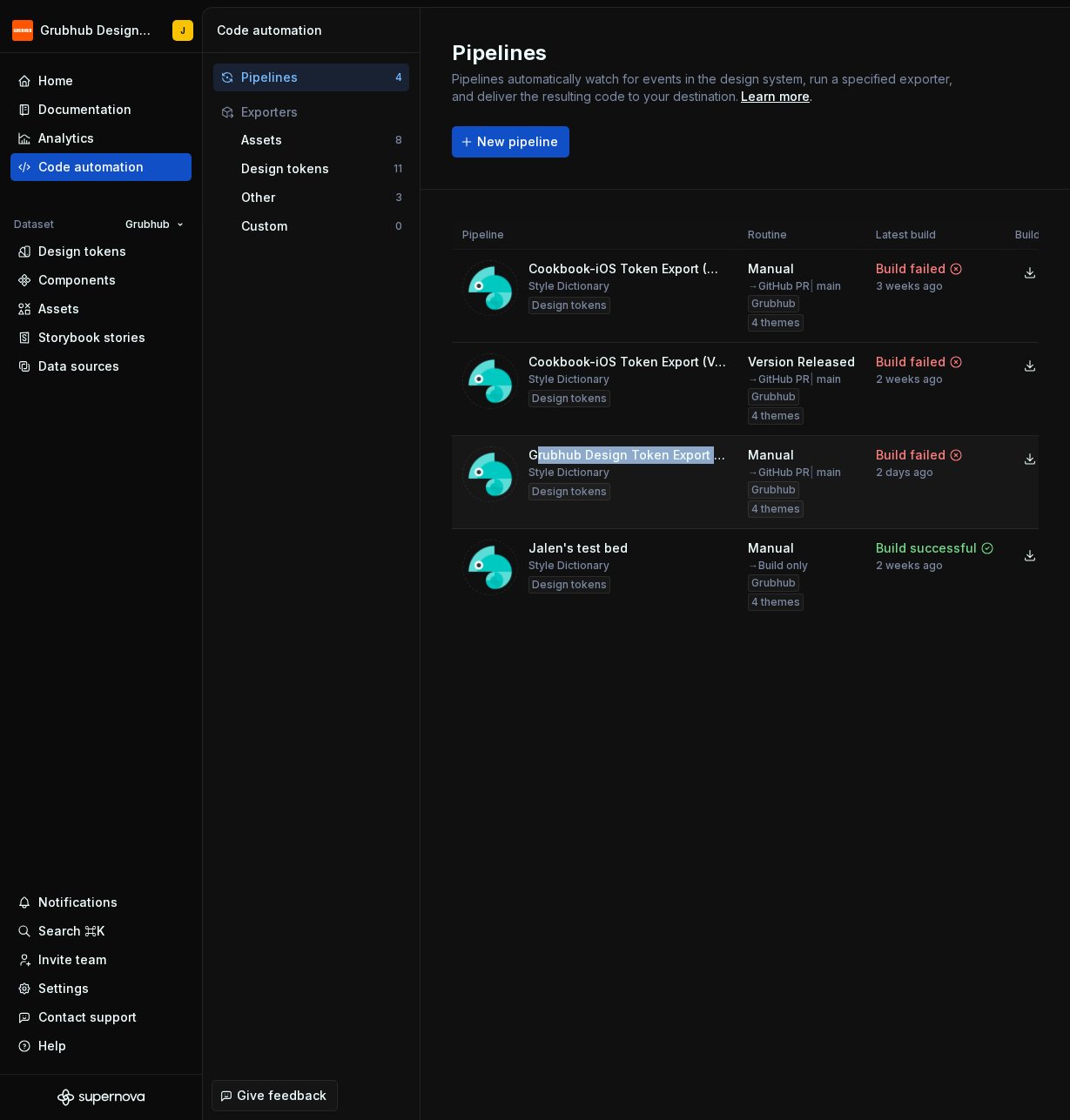 drag, startPoint x: 542, startPoint y: 458, endPoint x: 716, endPoint y: 456, distance: 174.01149 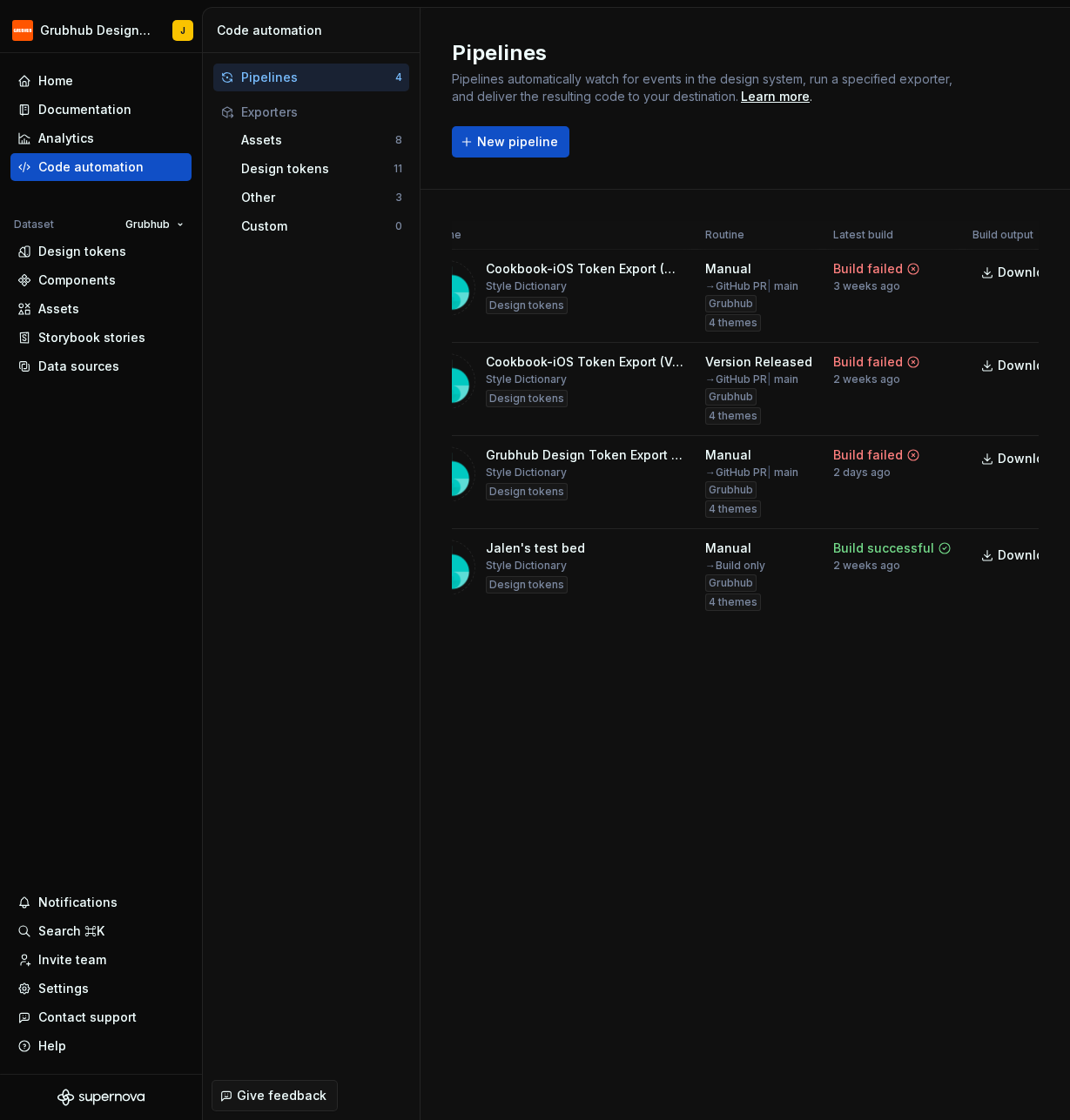 scroll, scrollTop: 0, scrollLeft: 0, axis: both 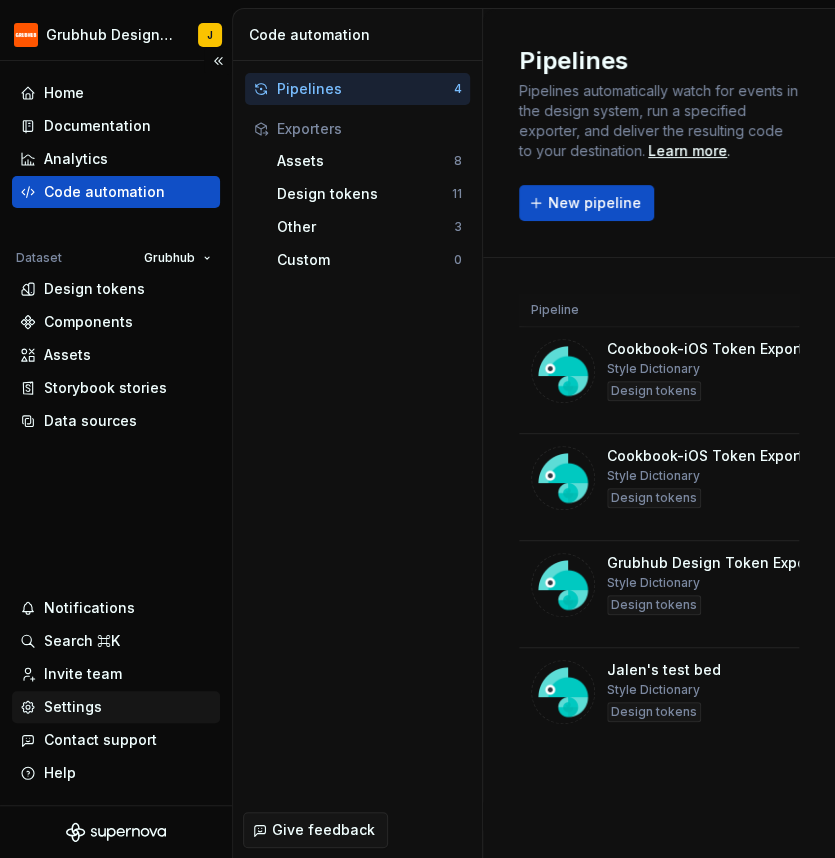 click on "Settings" at bounding box center [73, 707] 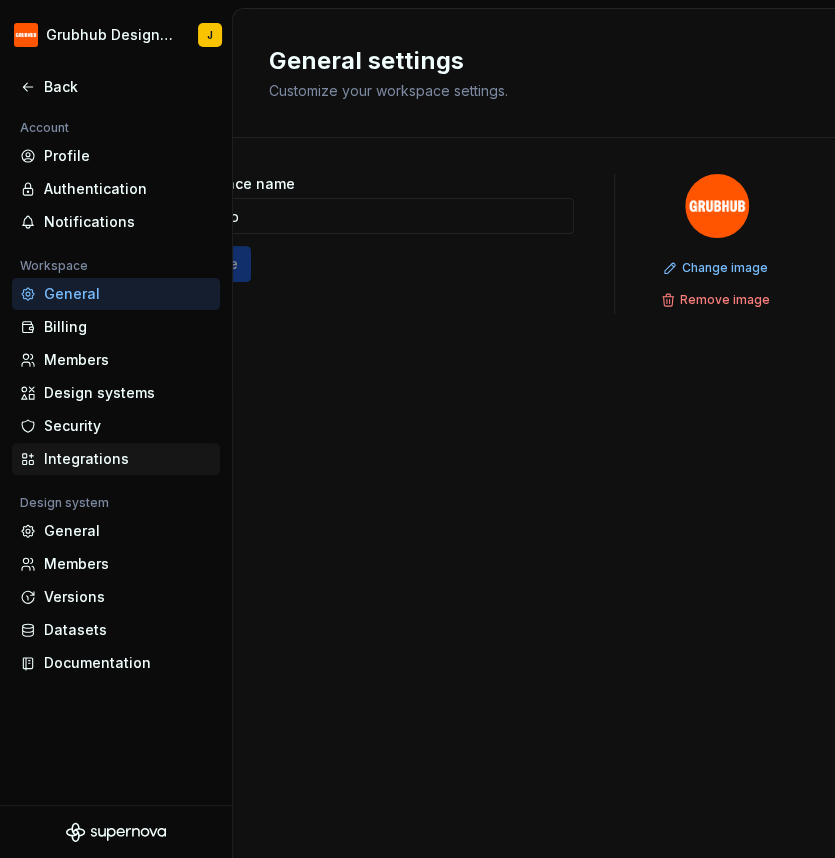 click on "Integrations" at bounding box center (128, 459) 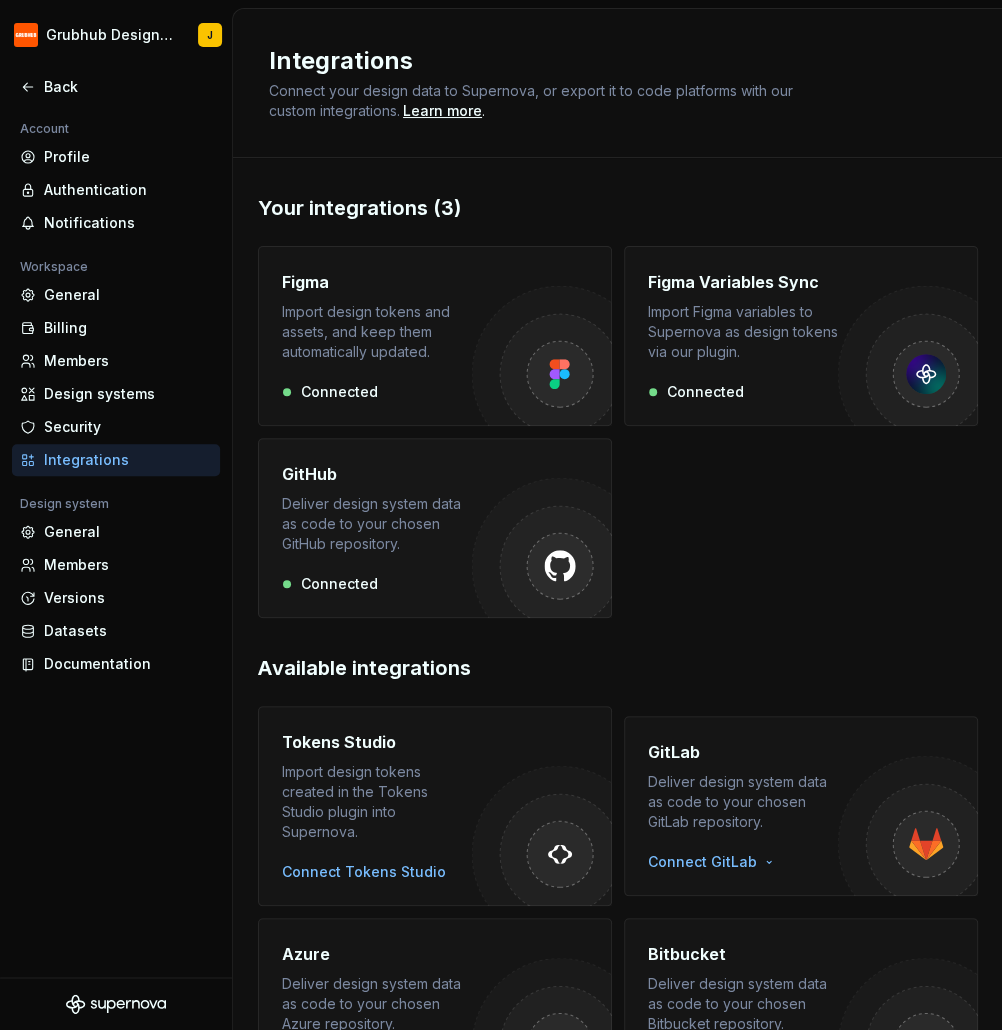 click on "Deliver design system data as code to your chosen GitHub repository." at bounding box center (377, 524) 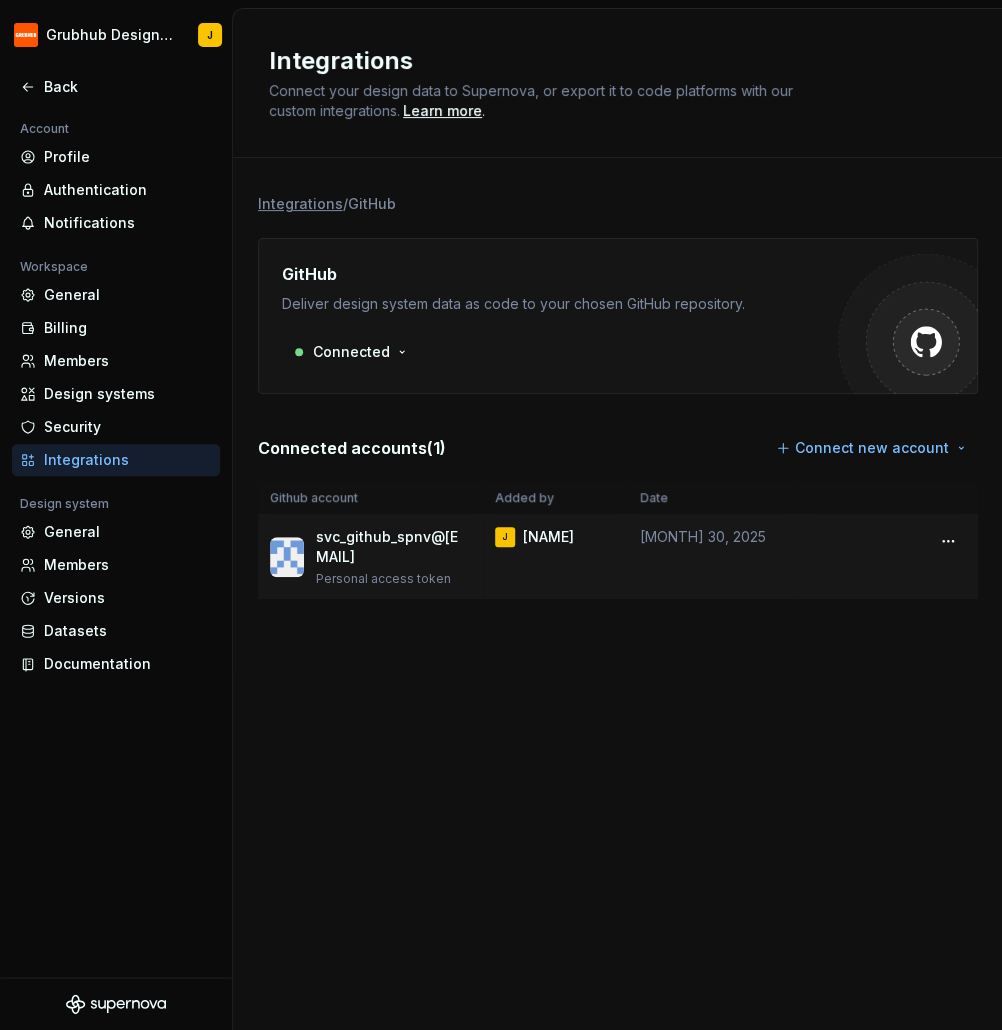 drag, startPoint x: 382, startPoint y: 540, endPoint x: 440, endPoint y: 551, distance: 59.03389 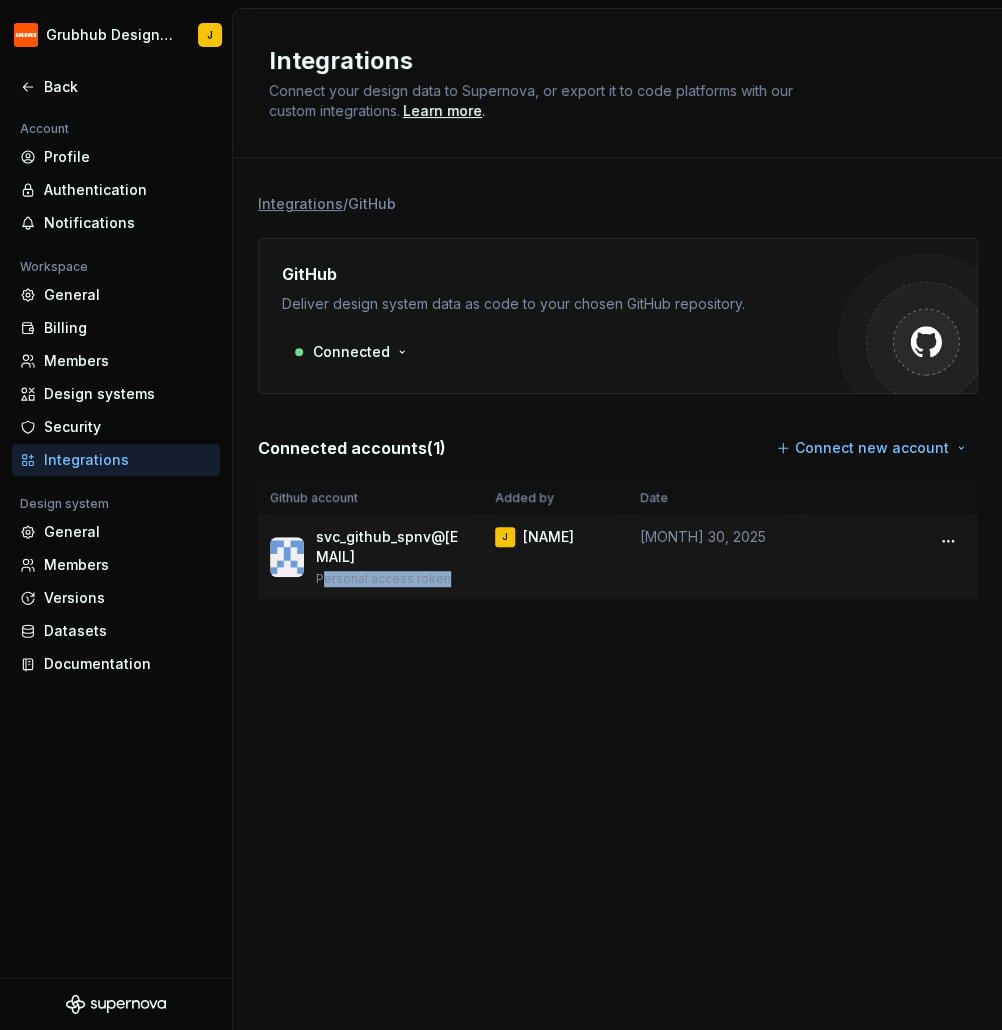 drag, startPoint x: 316, startPoint y: 574, endPoint x: 454, endPoint y: 581, distance: 138.17743 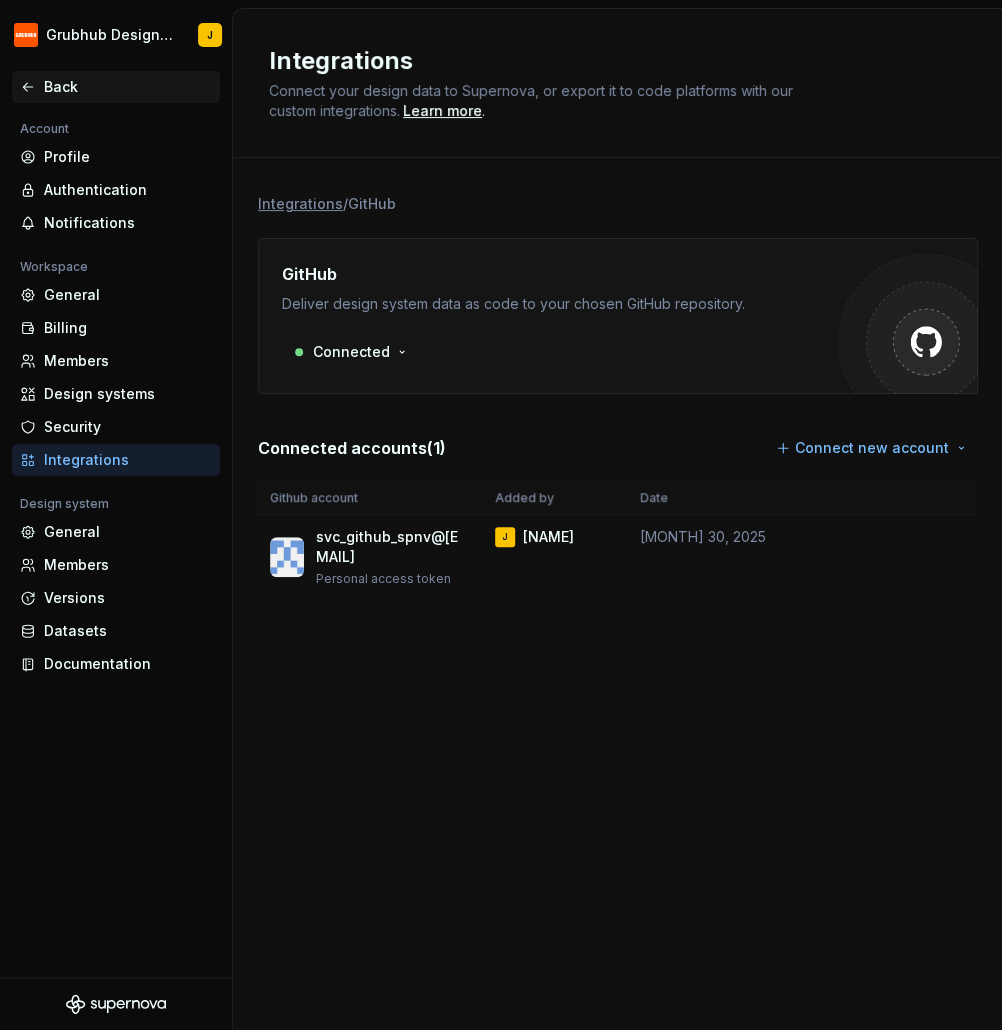 click on "Back" at bounding box center [128, 87] 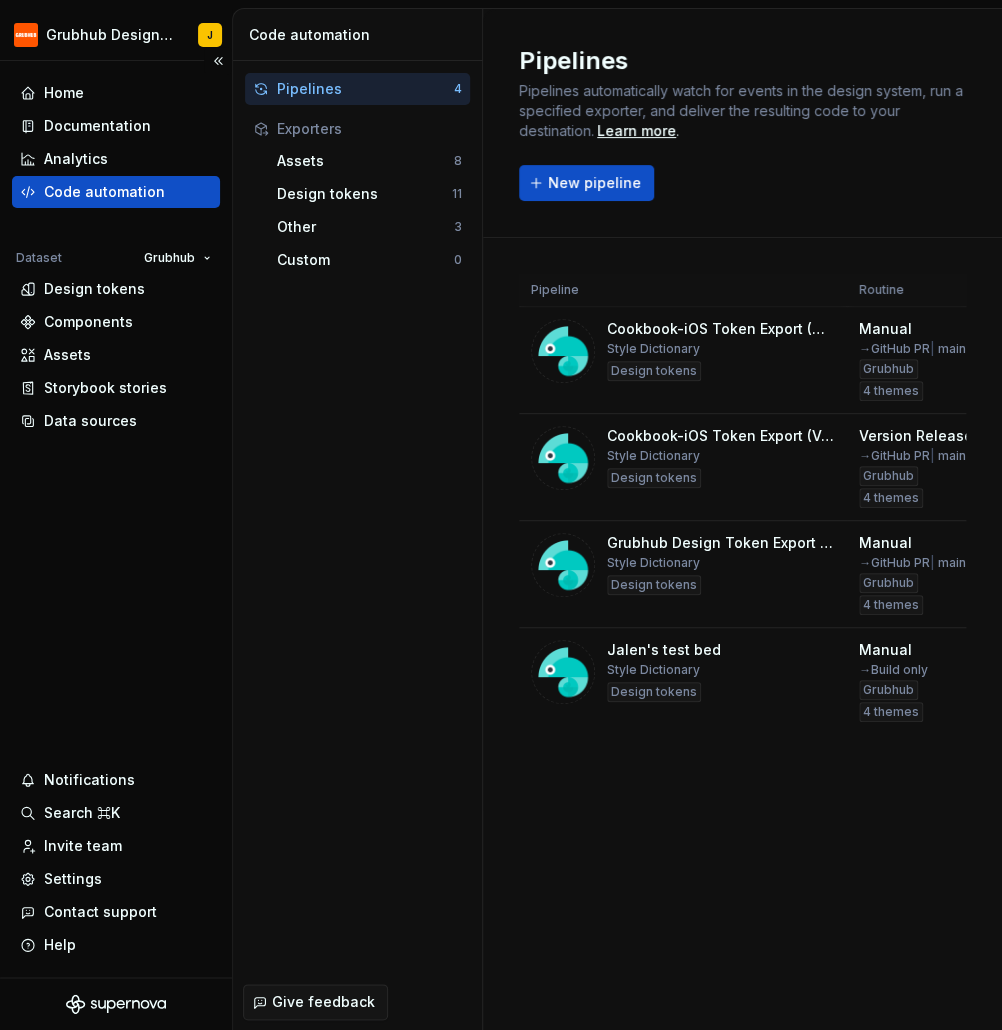 click on "Code automation" at bounding box center (116, 192) 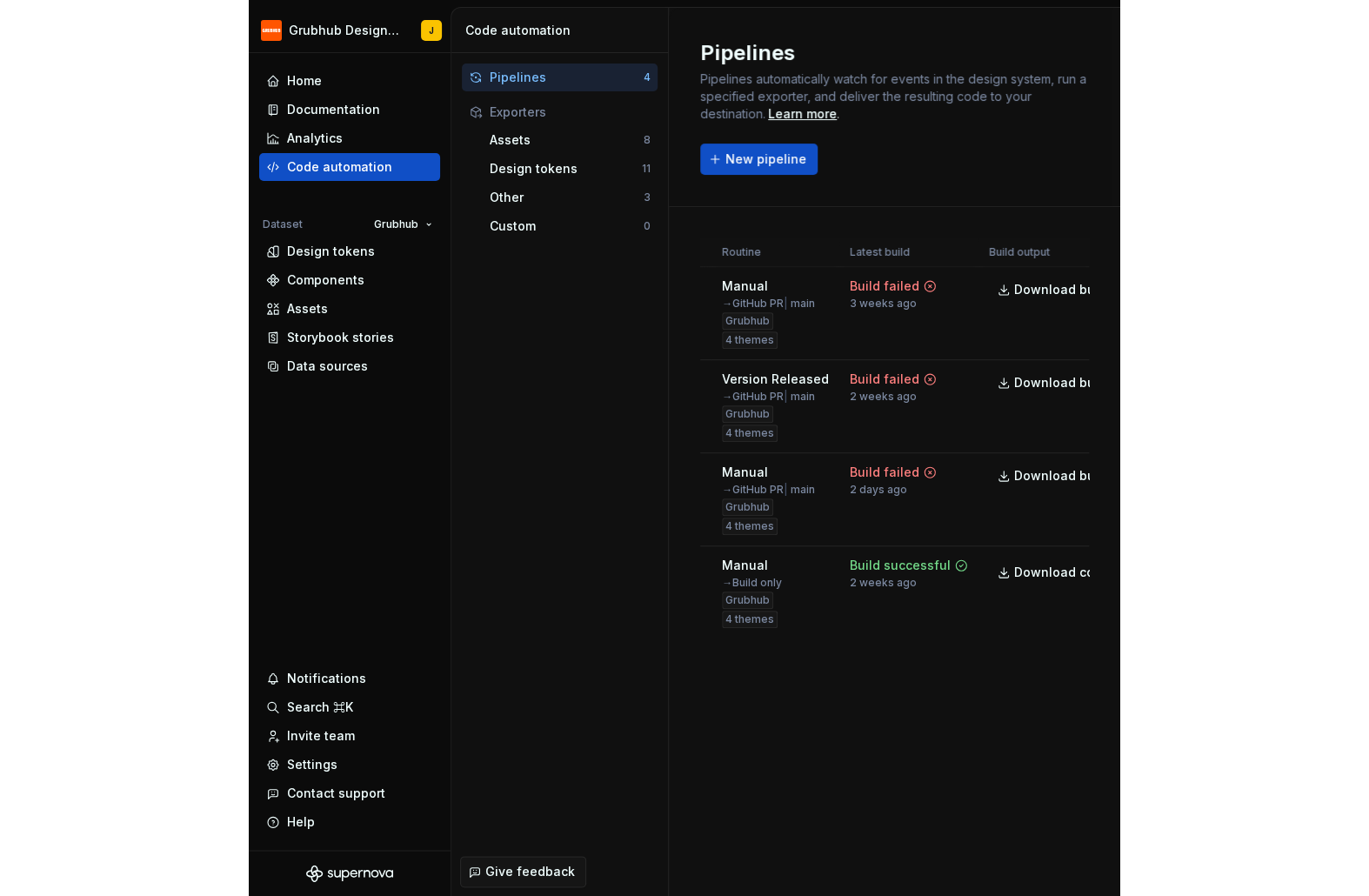 scroll, scrollTop: 0, scrollLeft: 437, axis: horizontal 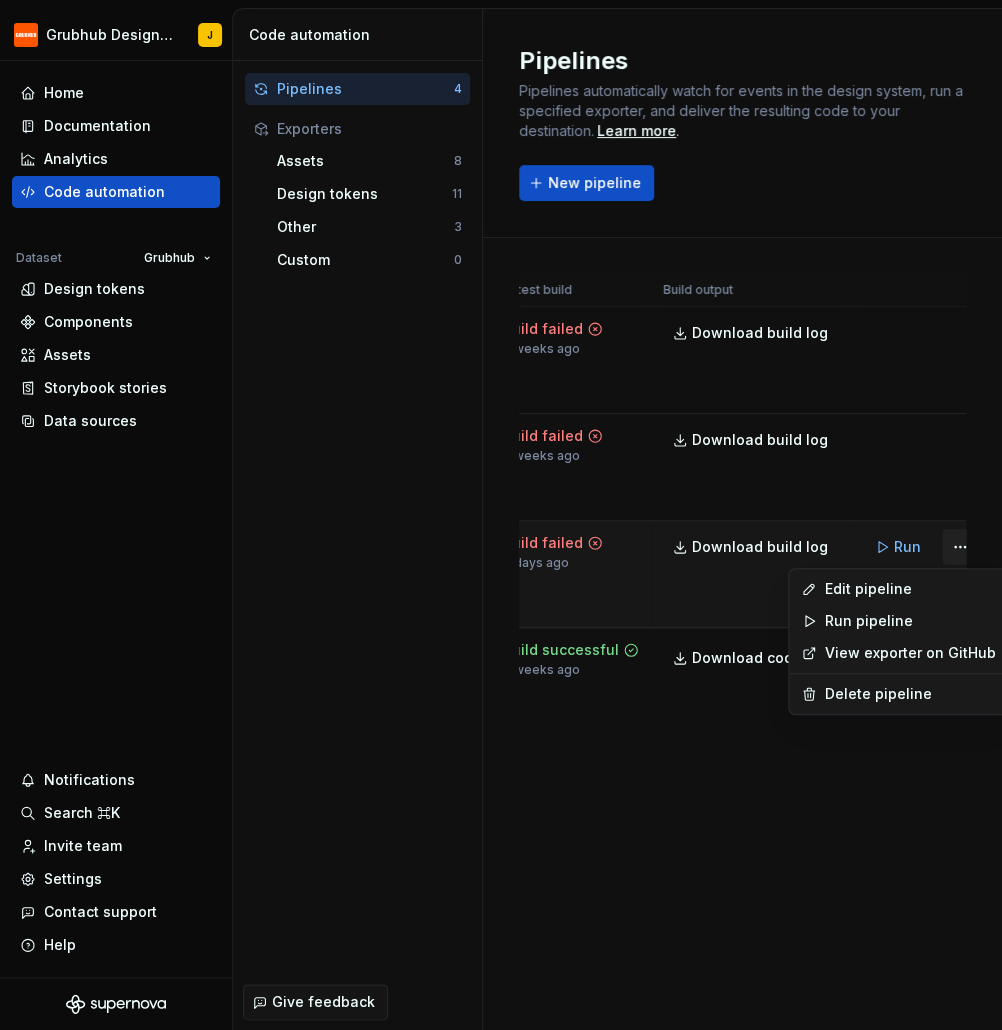 click on "Grubhub Design System J Home Documentation Analytics Code automation Dataset Grubhub Design tokens Components Assets Storybook stories Data sources Notifications Search ⌘K Invite team Settings Contact support Help Code automation Pipelines 4 Exporters Assets 8 Design tokens 11 Other 3 Custom 0 Give feedback Pipelines Pipelines automatically watch for events in the design system, run a specified exporter, and deliver the resulting code to your destination.   Learn more . New pipeline Pipeline Routine Latest build Build output Cookbook-iOS Token Export (Manual) Style Dictionary Design tokens Manual →  GitHub PR  |   main Grubhub 4 themes Build failed 3 weeks ago Download build log Run Cookbook-iOS Token Export (Version Released) Style Dictionary Design tokens Version Released →  GitHub PR  |   main Grubhub 4 themes Build failed 2 weeks ago Download build log Run Grubhub Design Token Export Pipeline Style Dictionary Design tokens Manual →  GitHub PR  |   main Grubhub 4 themes Build failed 2 days ago Run" at bounding box center [501, 515] 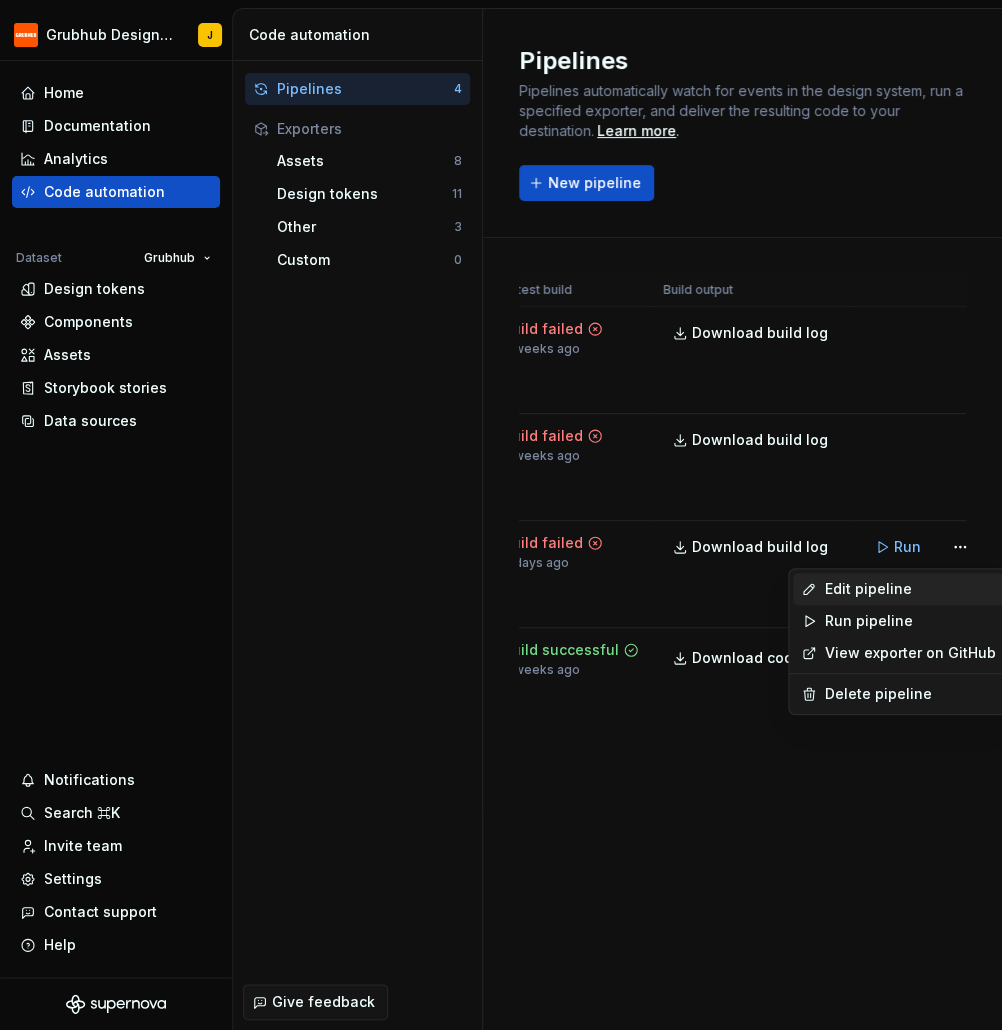 click on "Edit pipeline" at bounding box center (910, 589) 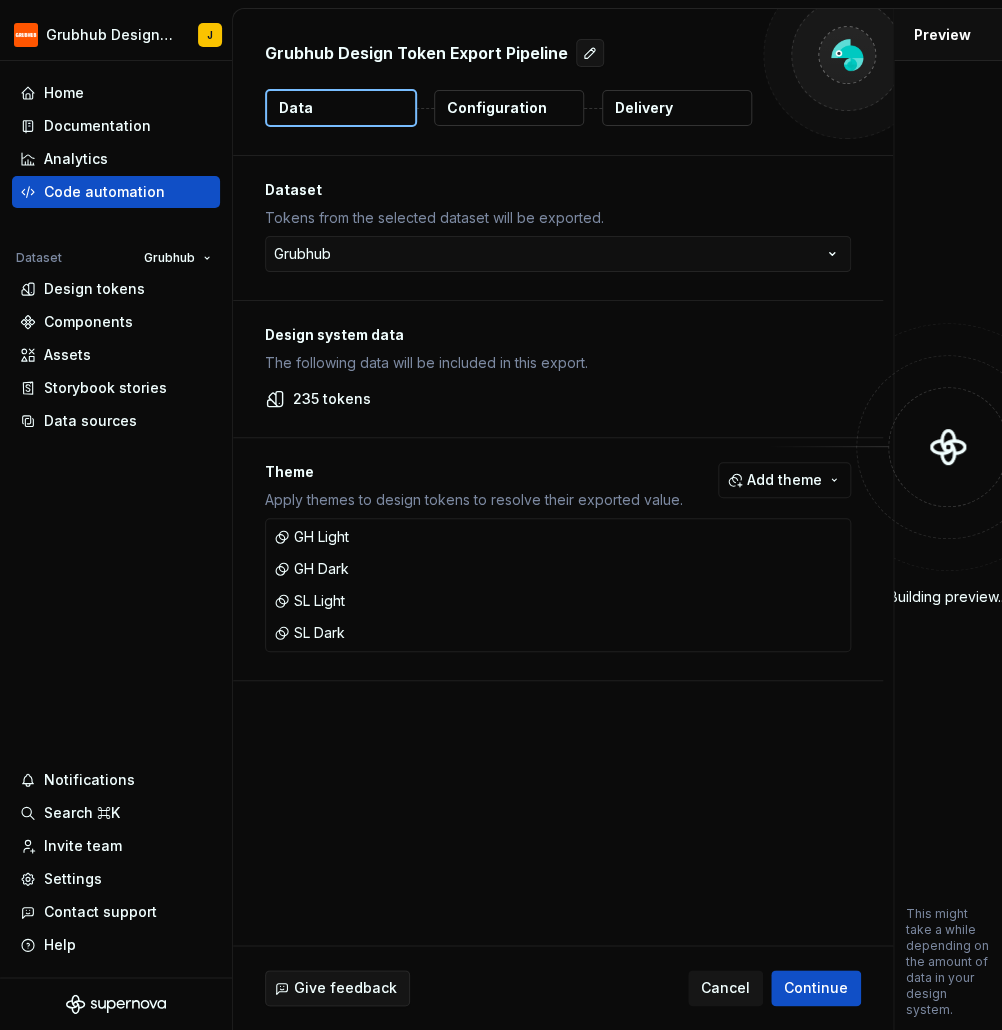 click on "Delivery" at bounding box center (644, 108) 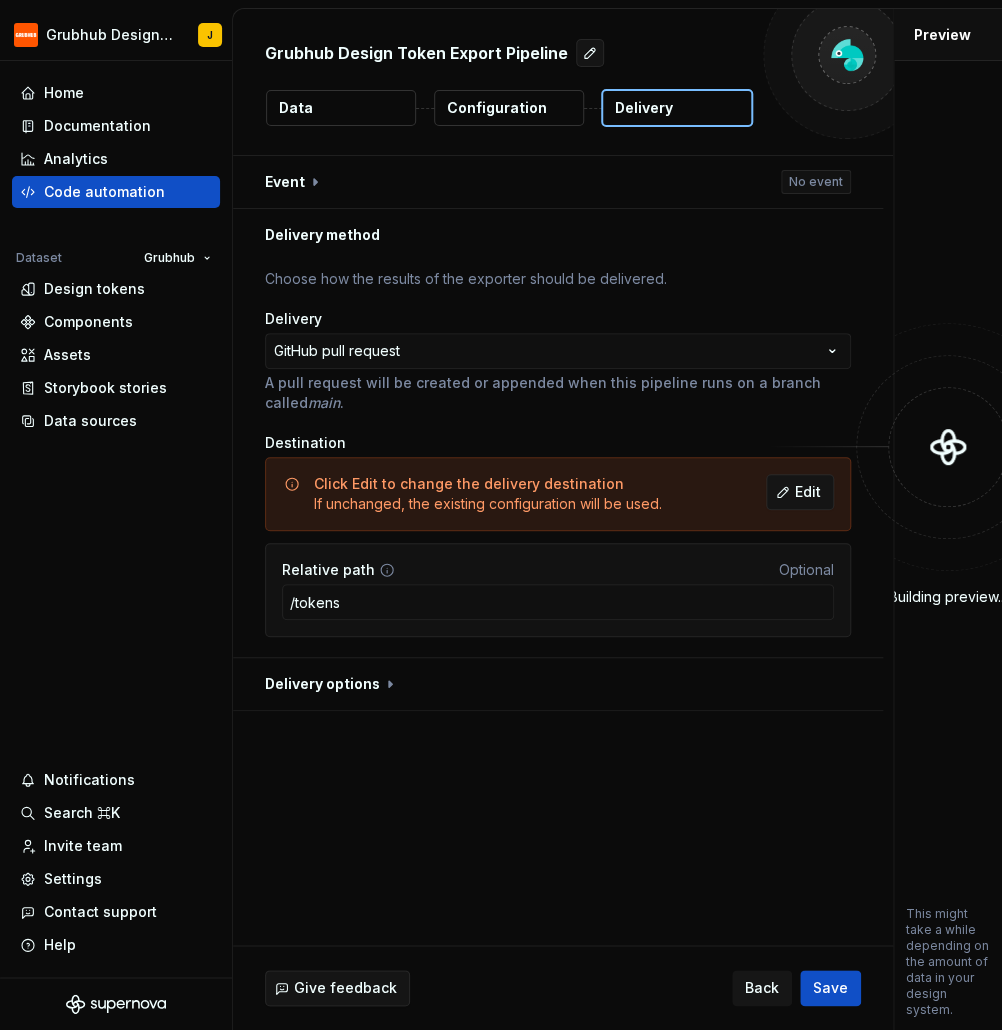click at bounding box center [948, 447] 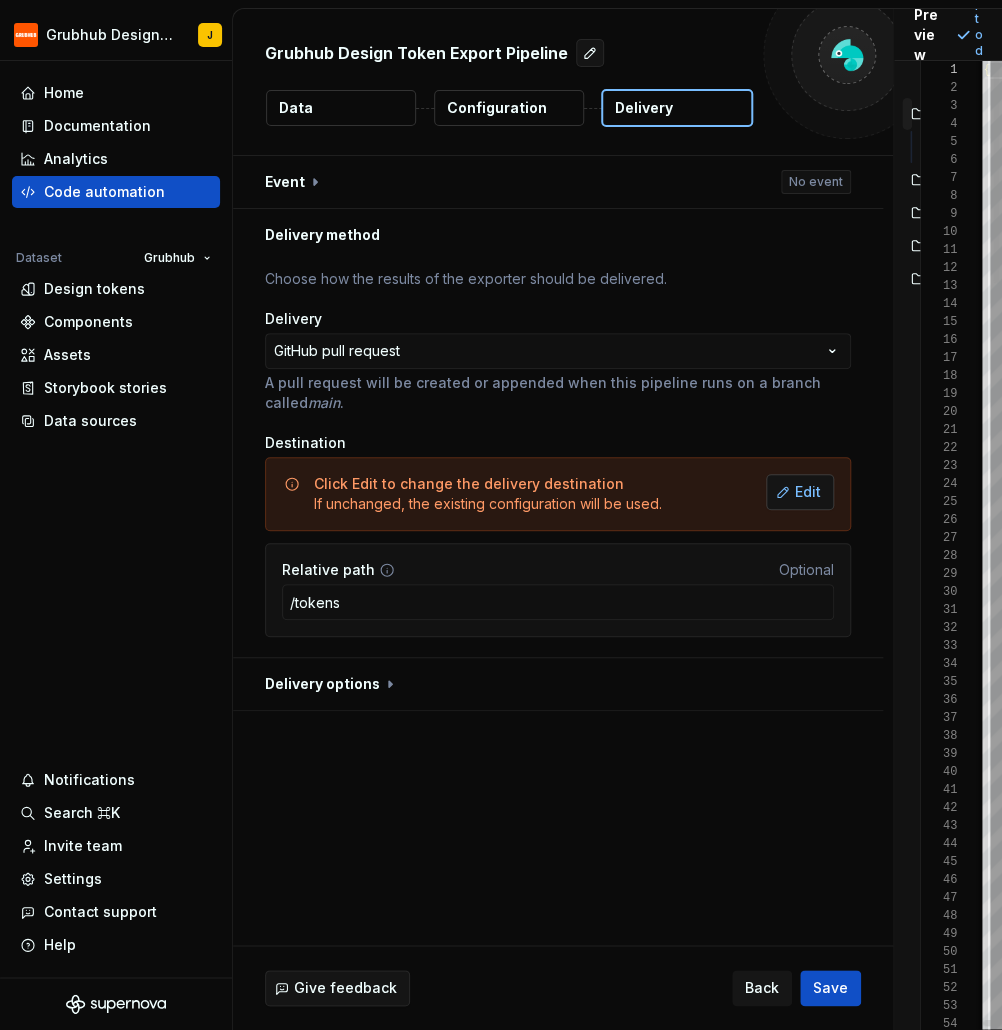 click on "Edit" at bounding box center (800, 492) 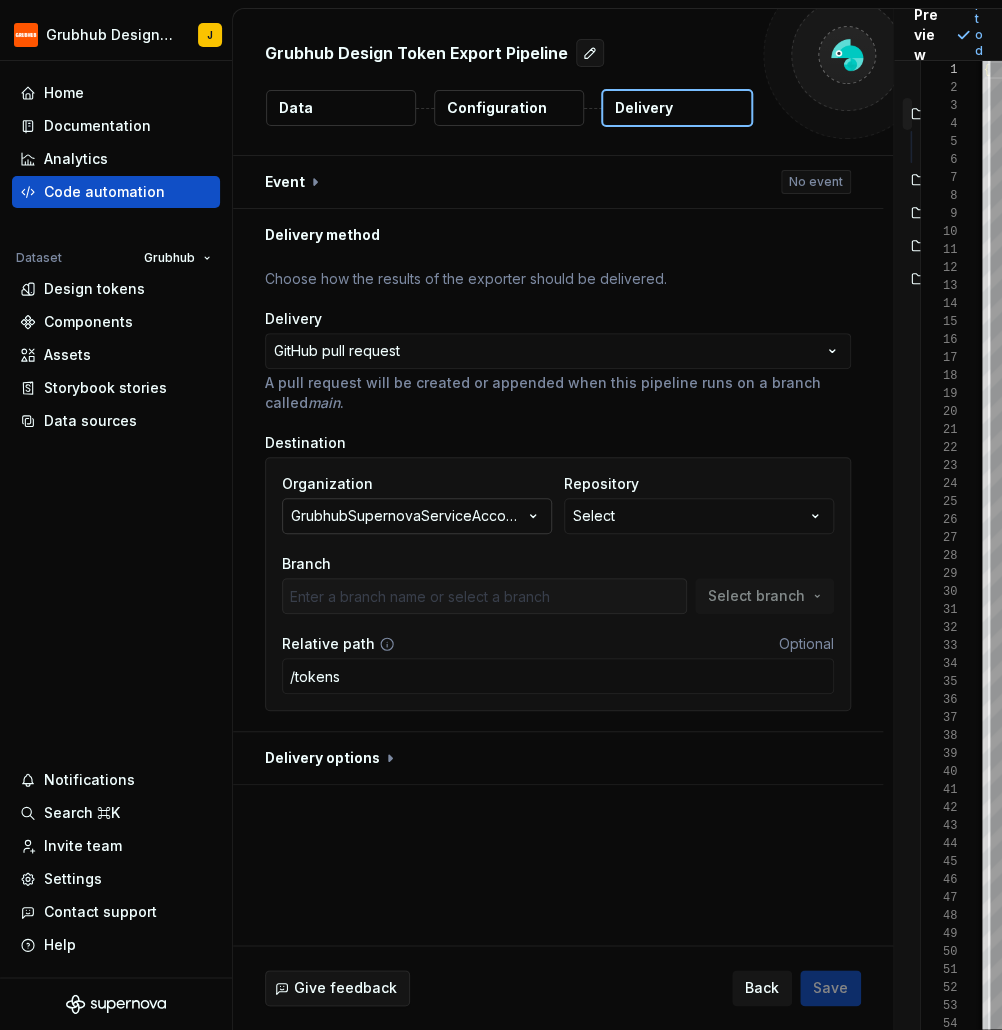 click on "GrubhubSupernovaServiceAccount" at bounding box center (407, 516) 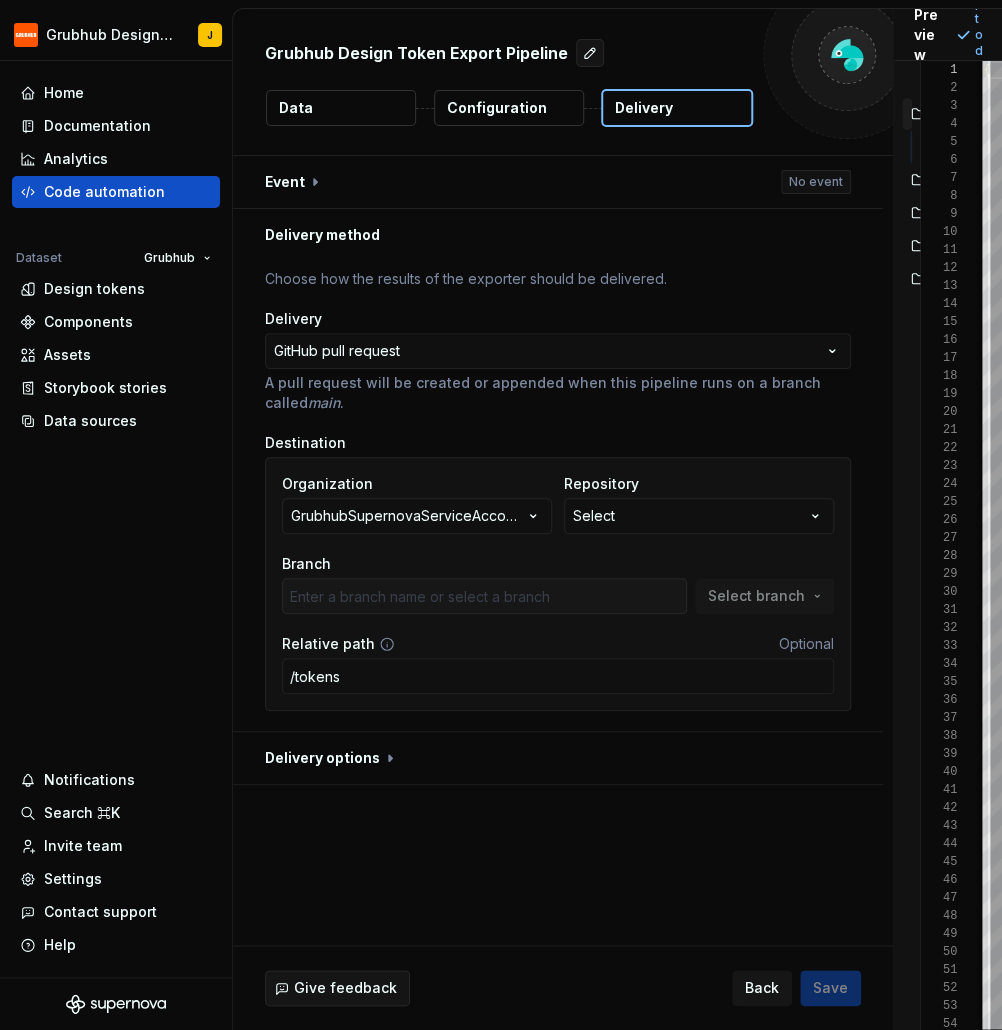 click on "Repository" at bounding box center (699, 484) 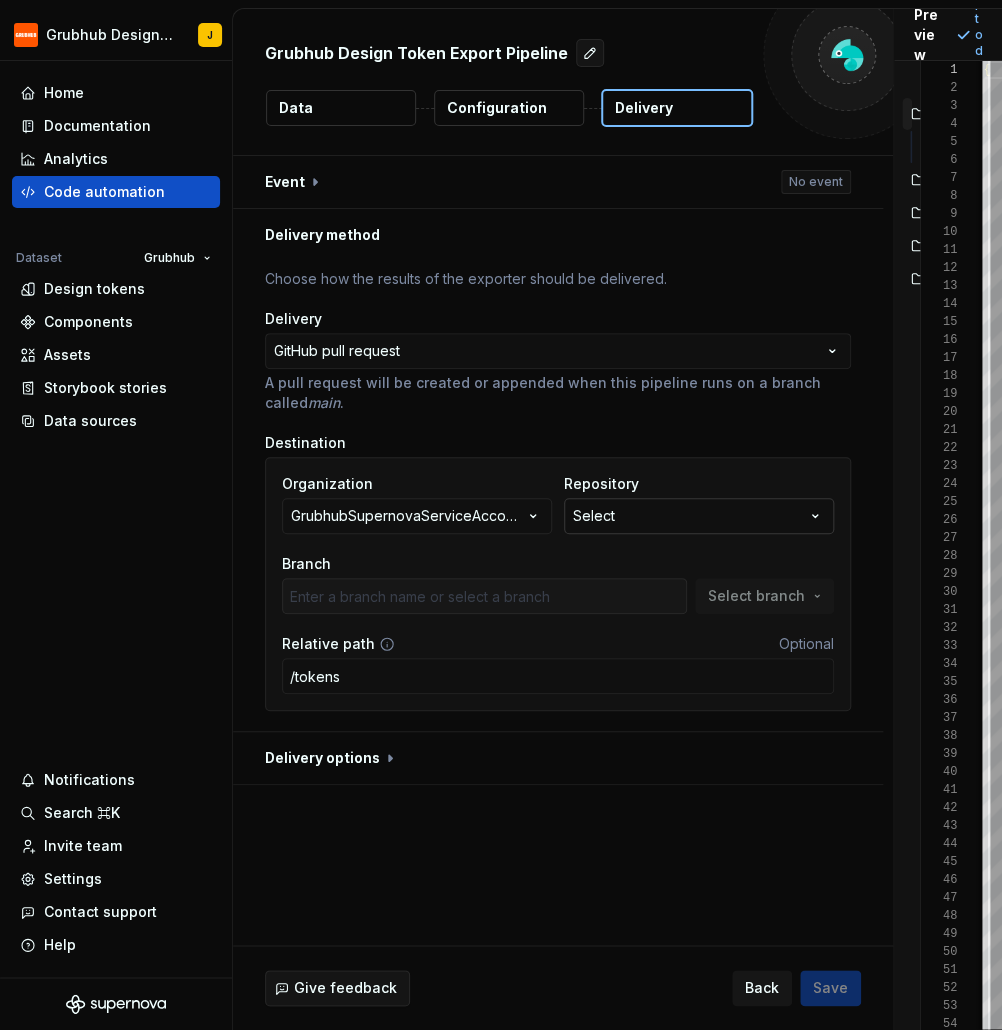 click on "Select" at bounding box center (699, 516) 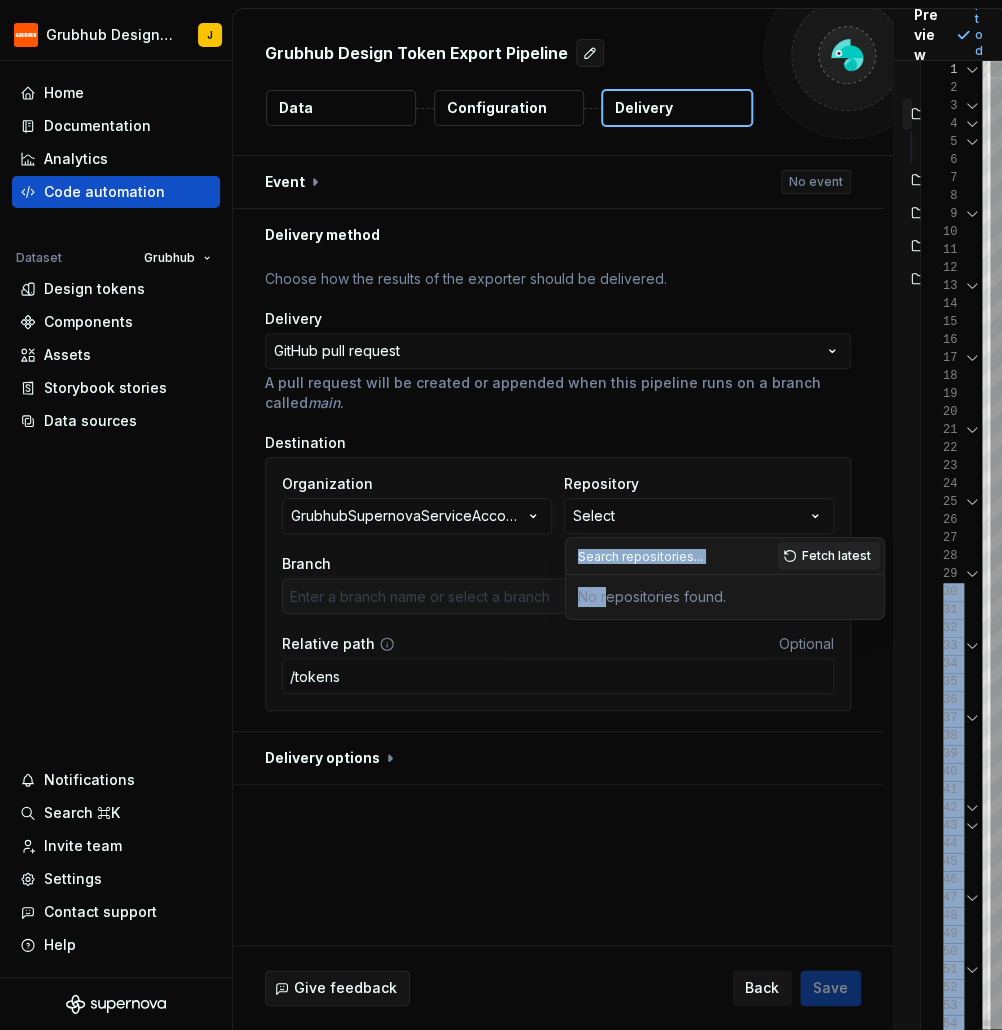 drag, startPoint x: 604, startPoint y: 598, endPoint x: 959, endPoint y: 598, distance: 355 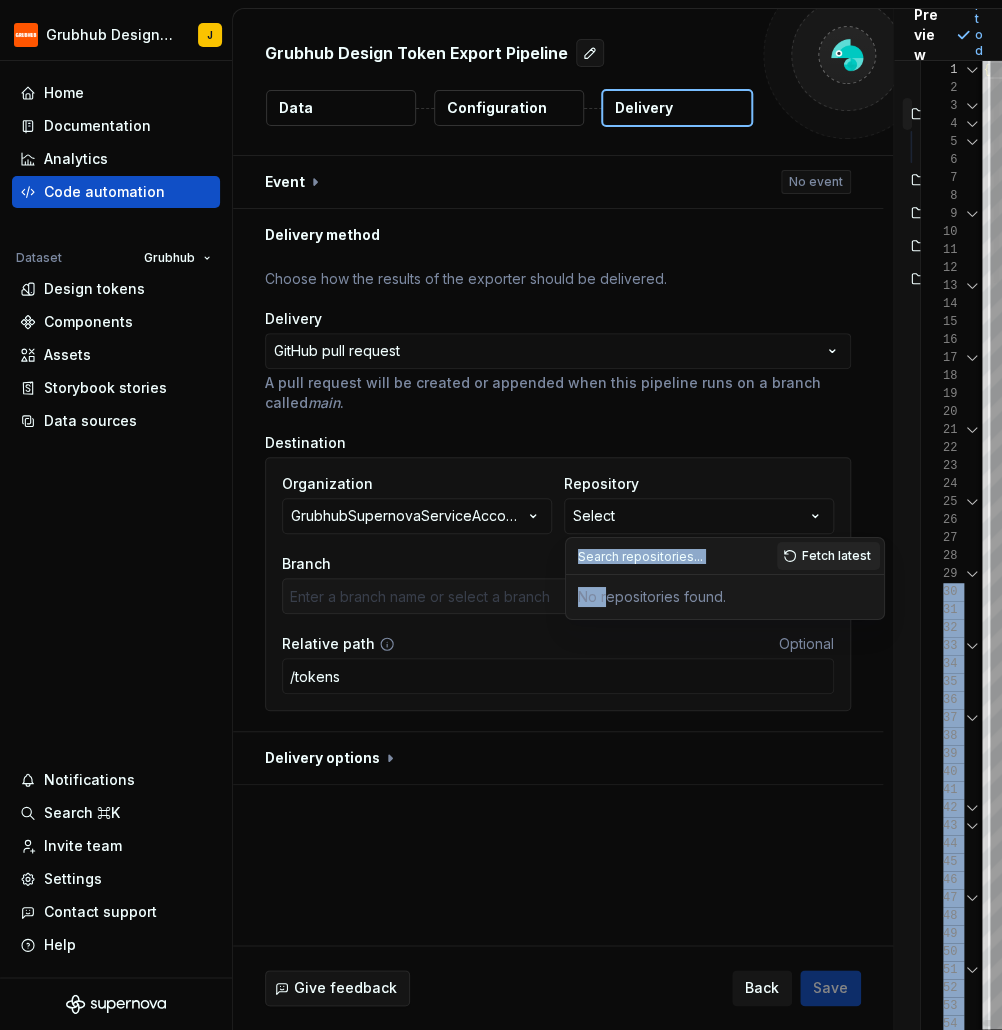 click on "**********" at bounding box center [501, 515] 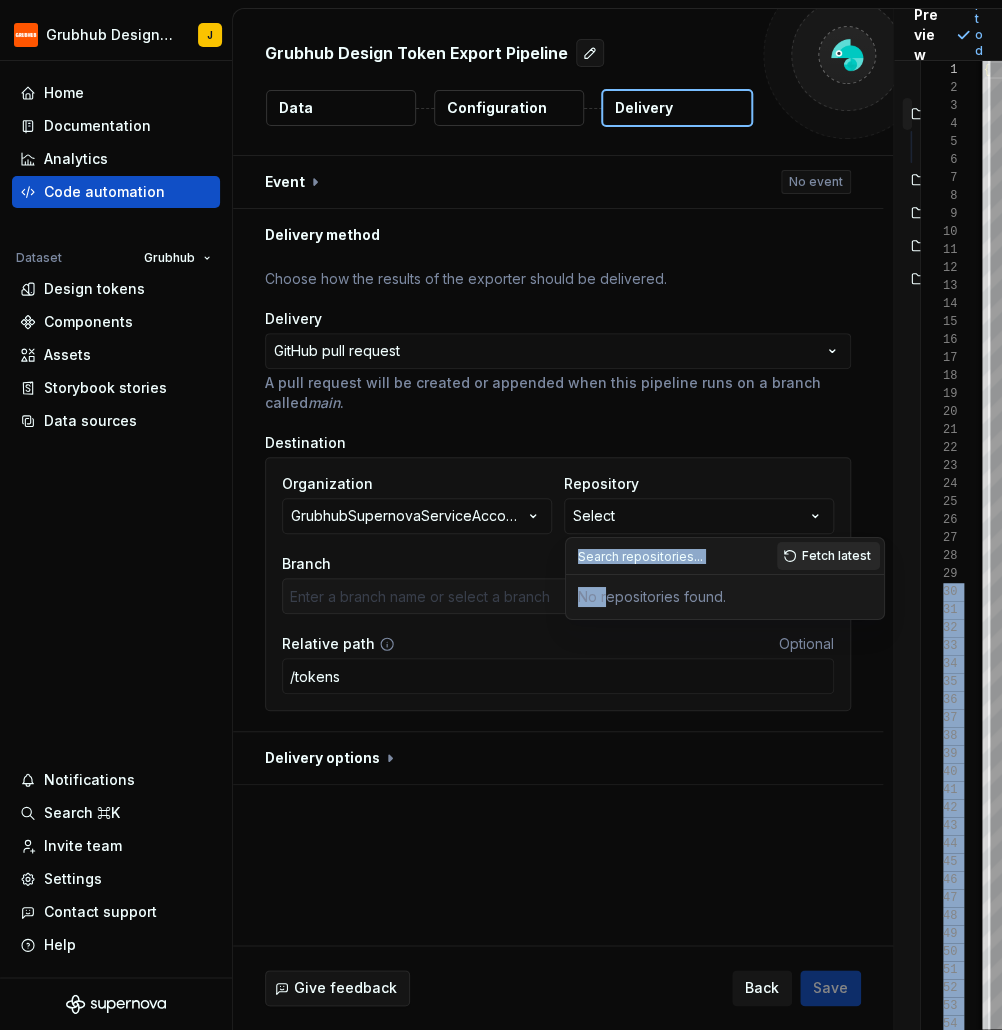 click on "Fetch latest" at bounding box center [836, 556] 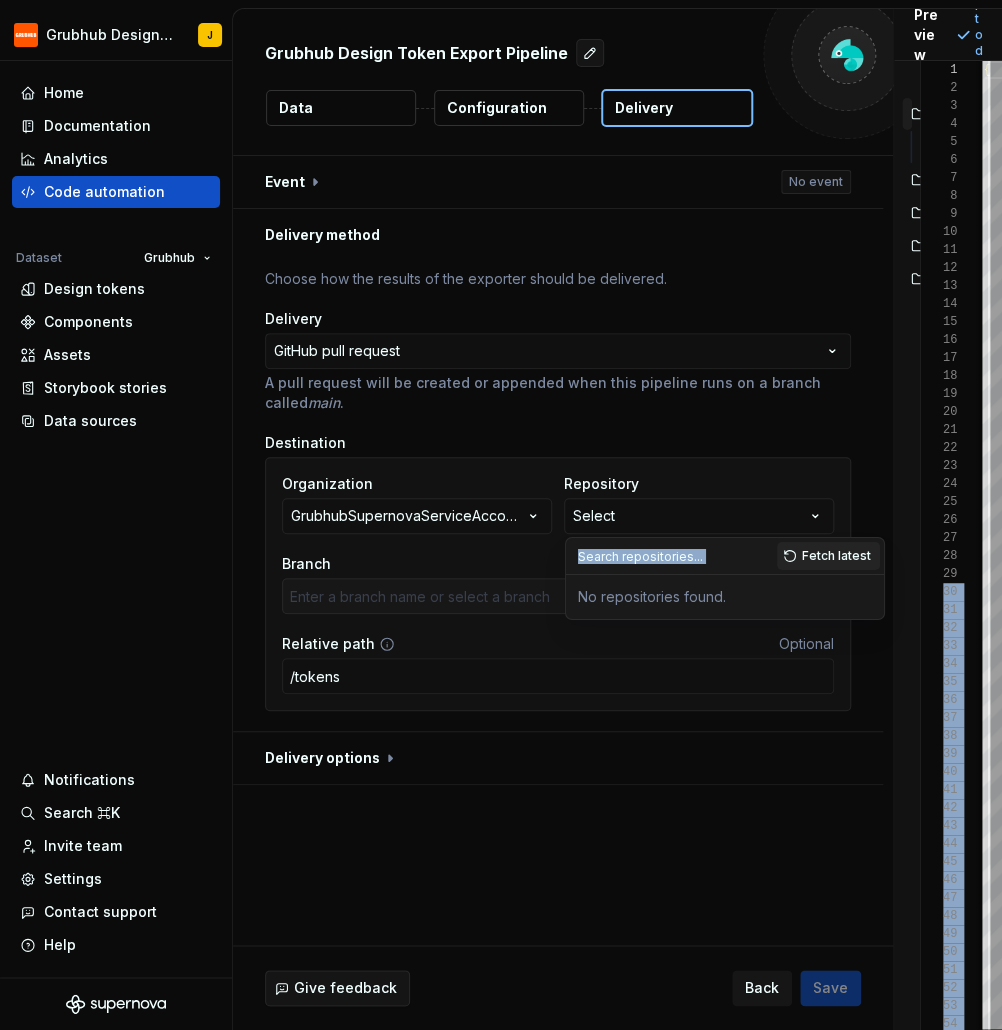 click at bounding box center (671, 556) 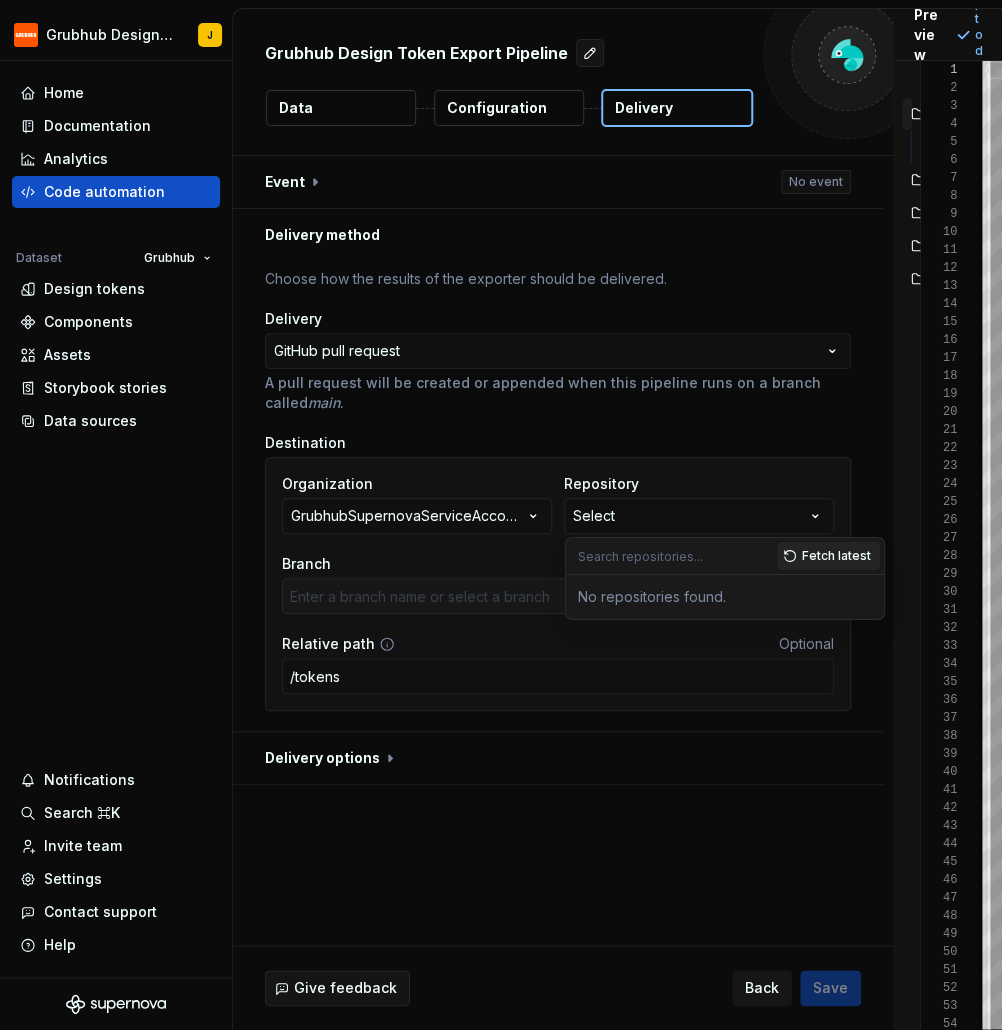 click on "A pull request will be created or appended when this pipeline runs on a branch called  main ." at bounding box center [558, 393] 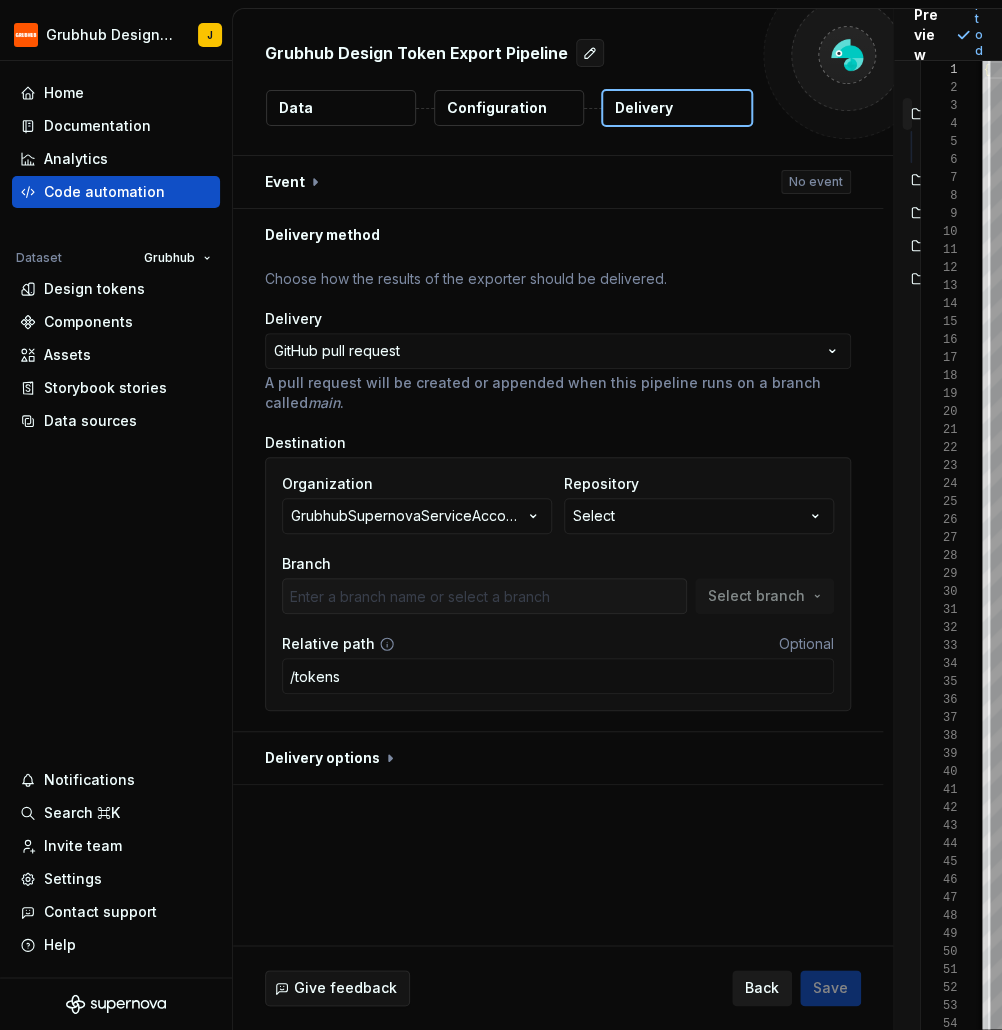 click on "Back" at bounding box center [762, 988] 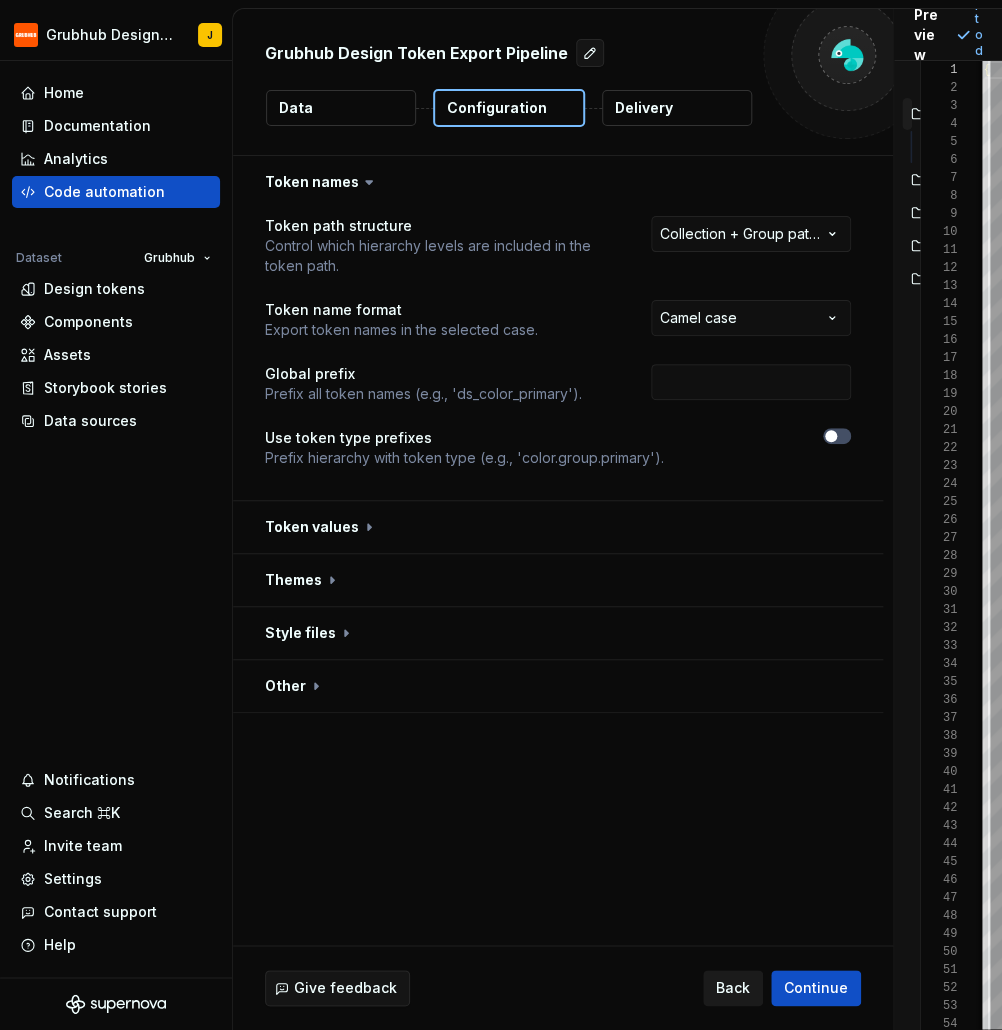click on "Back" at bounding box center [733, 988] 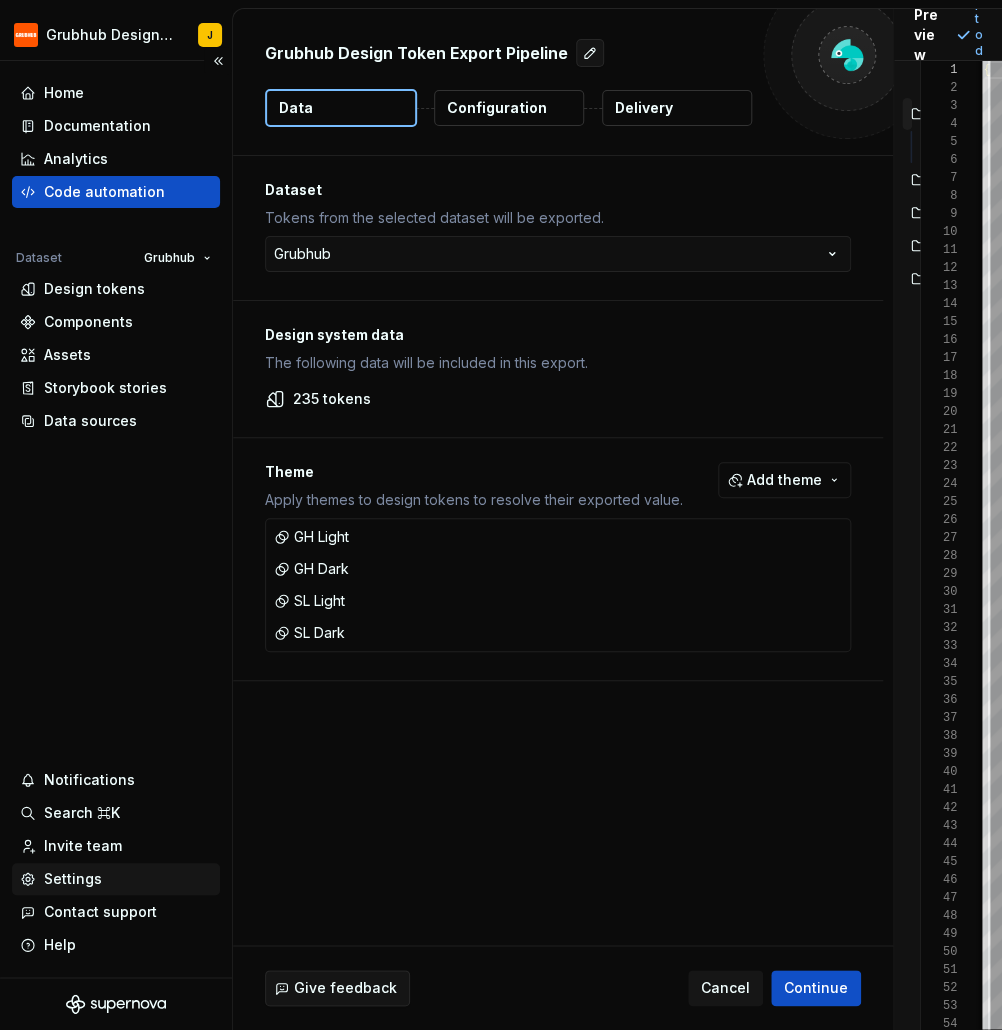click on "Settings" at bounding box center (116, 879) 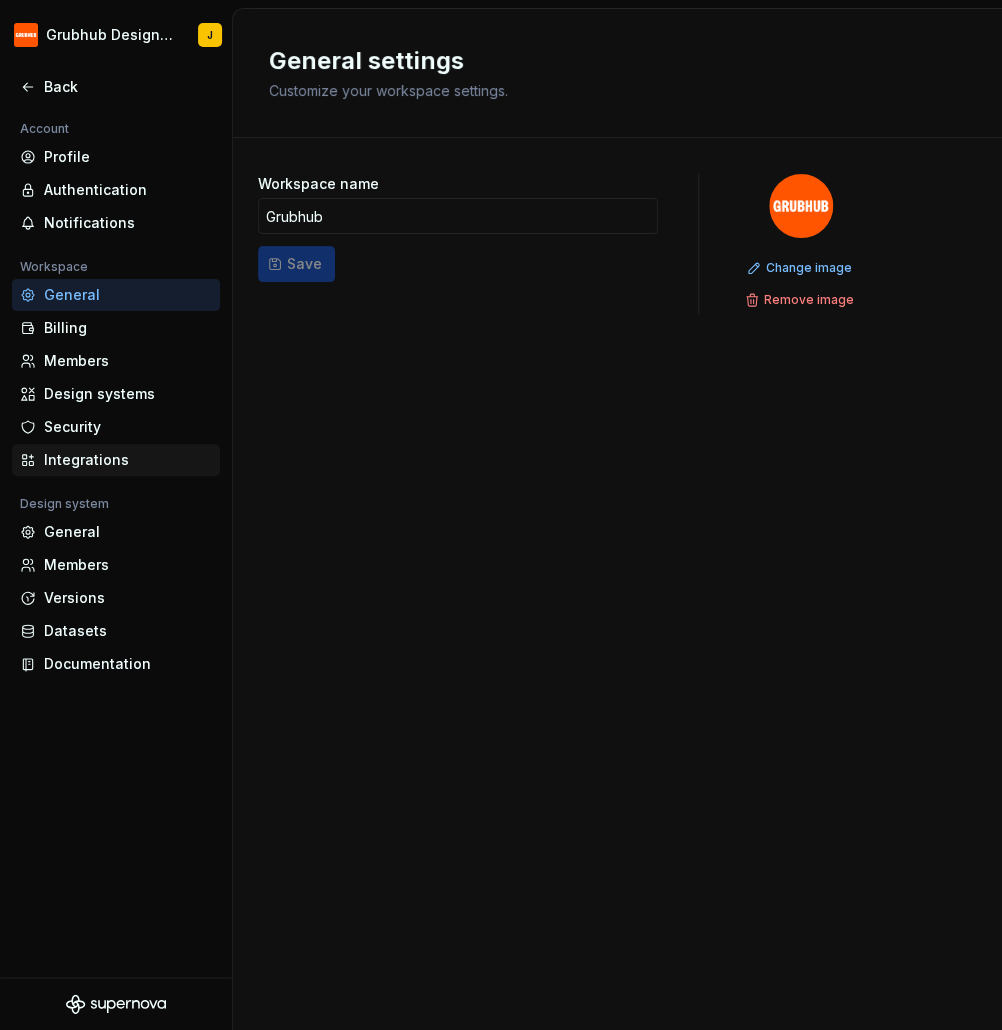 click on "Integrations" at bounding box center [128, 460] 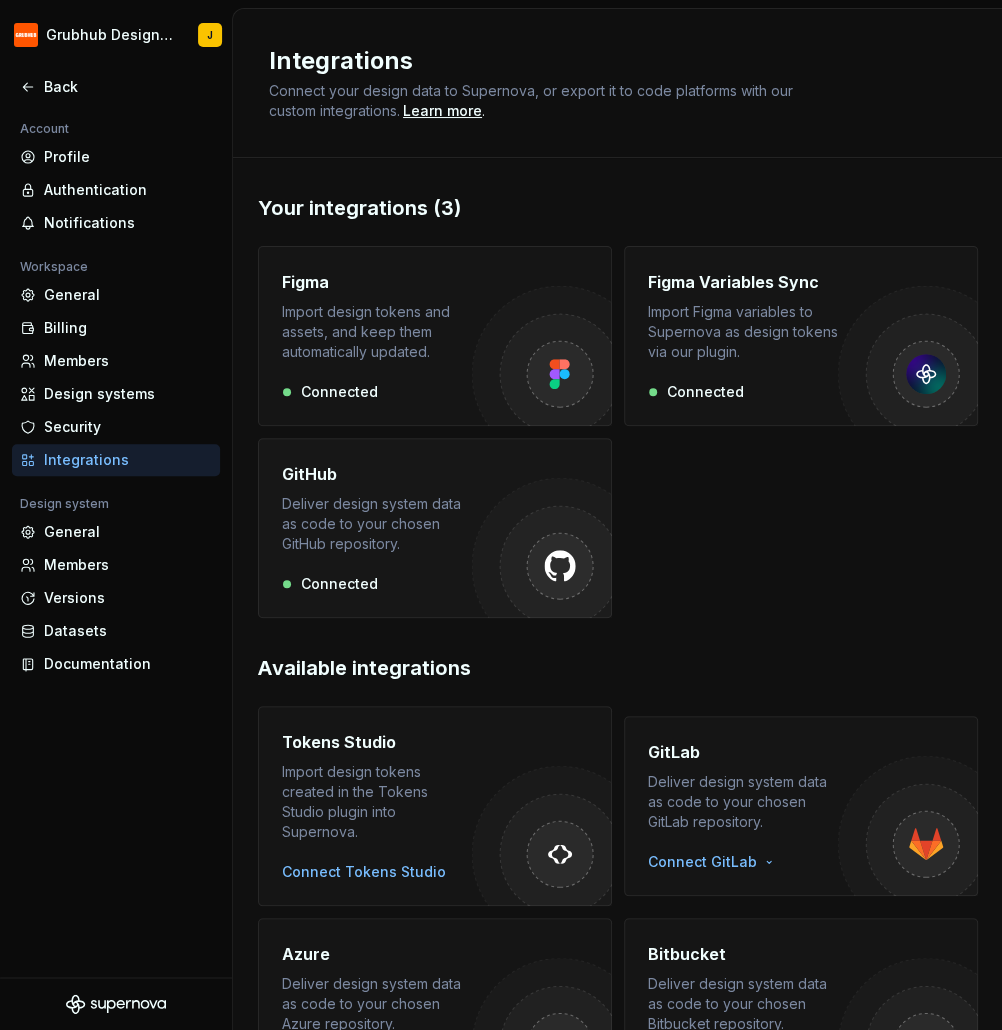click at bounding box center (542, 548) 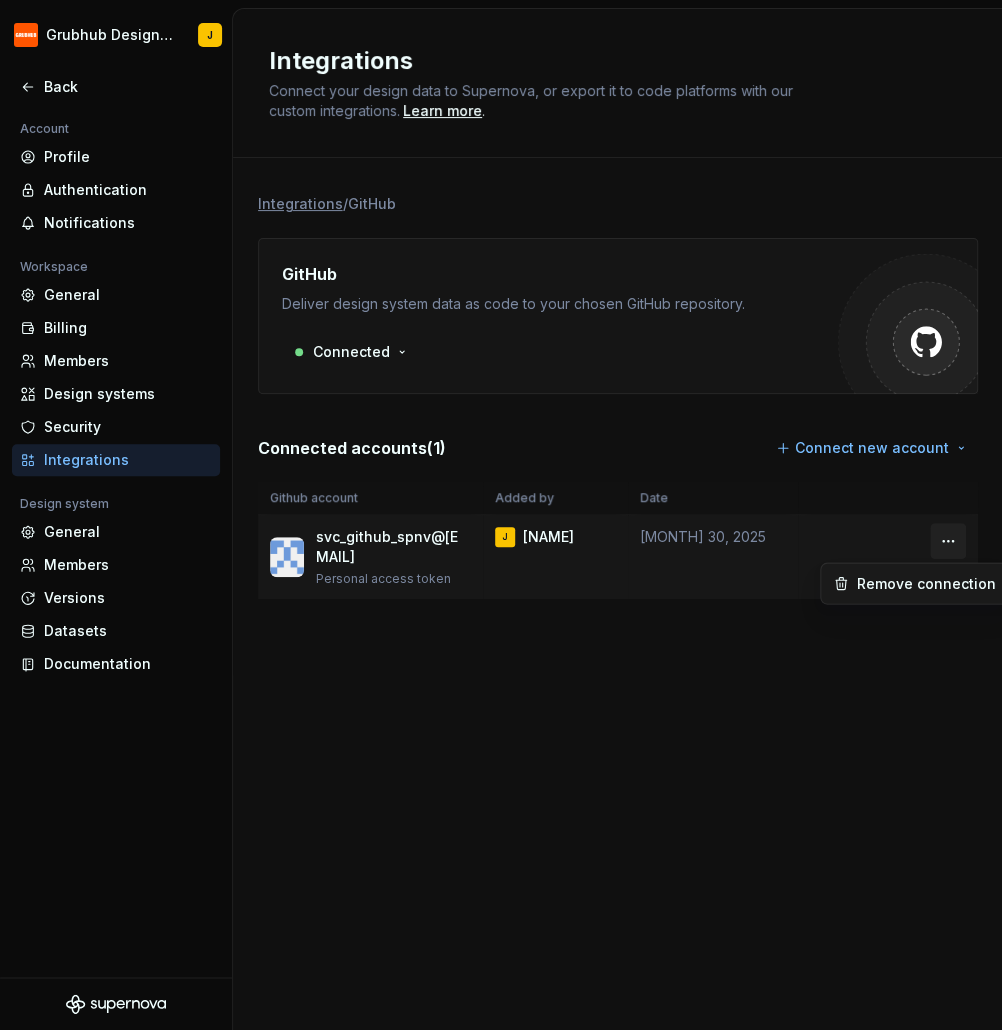 click on "Grubhub Design System J Back Account Profile Authentication Notifications Workspace General Billing Members Design systems Security Integrations Design system General Members Versions Datasets Documentation Integrations Connect your design data to Supernova, or export it to code platforms with our
custom integrations.   Learn more . Integrations  /  GitHub GitHub Deliver design system data as code to your chosen GitHub repository. Connected Connected accounts  ( 1 ) Connect new account Github account Added by Date svc_github_spnv@[EMAIL] Personal access token J [NAME] [MONTH] 30, 2025   Remove connection" at bounding box center (501, 515) 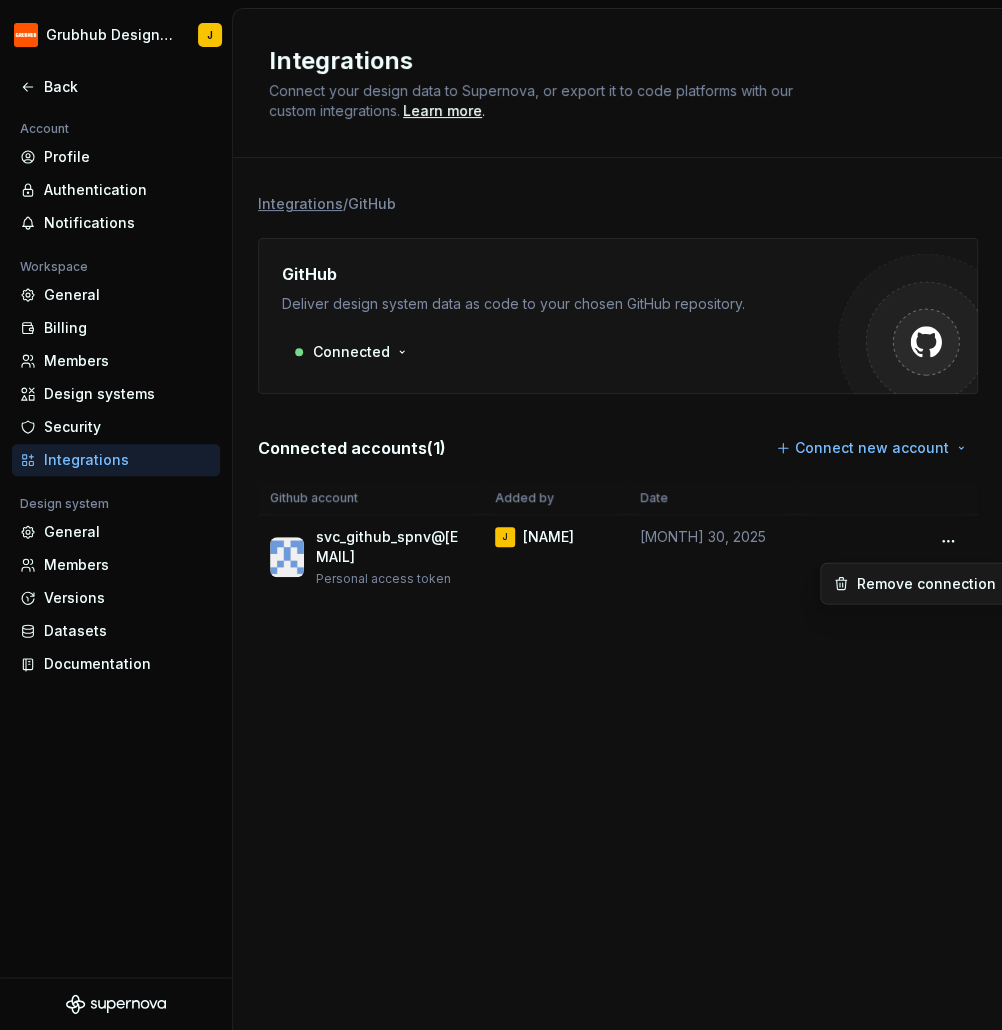 click on "Grubhub Design System J Back Account Profile Authentication Notifications Workspace General Billing Members Design systems Security Integrations Design system General Members Versions Datasets Documentation Integrations Connect your design data to Supernova, or export it to code platforms with our
custom integrations.   Learn more . Integrations  /  GitHub GitHub Deliver design system data as code to your chosen GitHub repository. Connected Connected accounts  ( 1 ) Connect new account Github account Added by Date svc_github_spnv@[EMAIL] Personal access token J [NAME] [MONTH] 30, 2025   Remove connection" at bounding box center (501, 515) 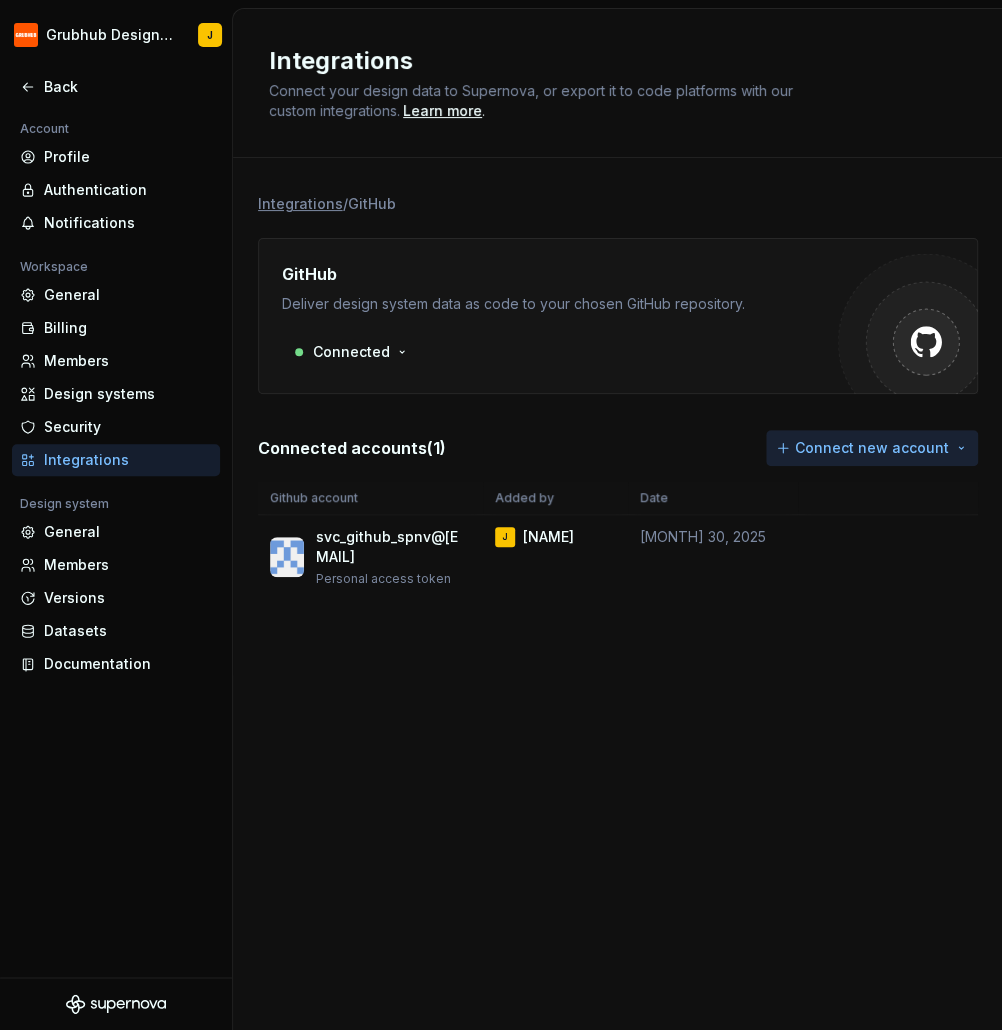 click on "Grubhub Design System J Back Account Profile Authentication Notifications Workspace General Billing Members Design systems Security Integrations Design system General Members Versions Datasets Documentation Integrations Connect your design data to Supernova, or export it to code platforms with our
custom integrations.   Learn more . Integrations  /  GitHub GitHub Deliver design system data as code to your chosen GitHub repository. Connected Connected accounts  ( 1 ) Connect new account Github account Added by Date svc_github_spnv@[EMAIL] Personal access token J [NAME] [MONTH] 30, 2025" at bounding box center (501, 515) 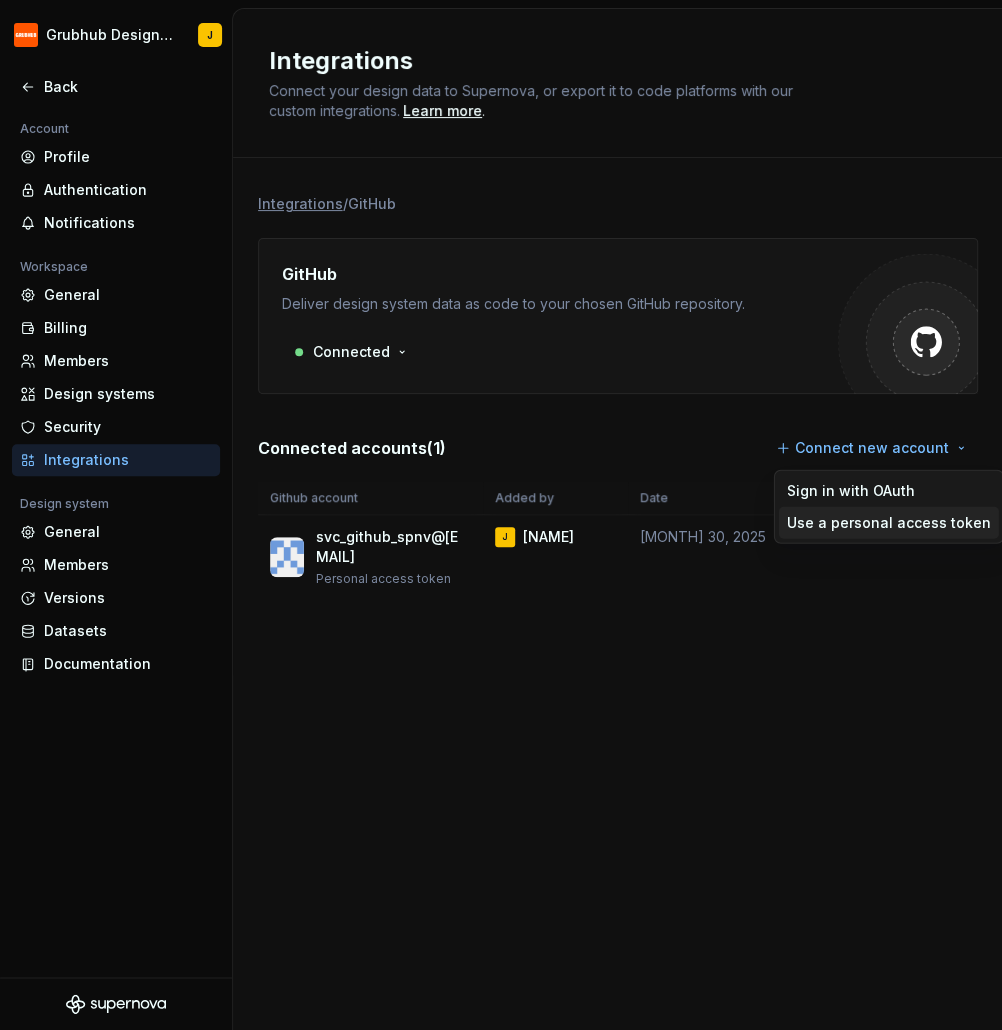 click on "Use a personal access token" at bounding box center [889, 523] 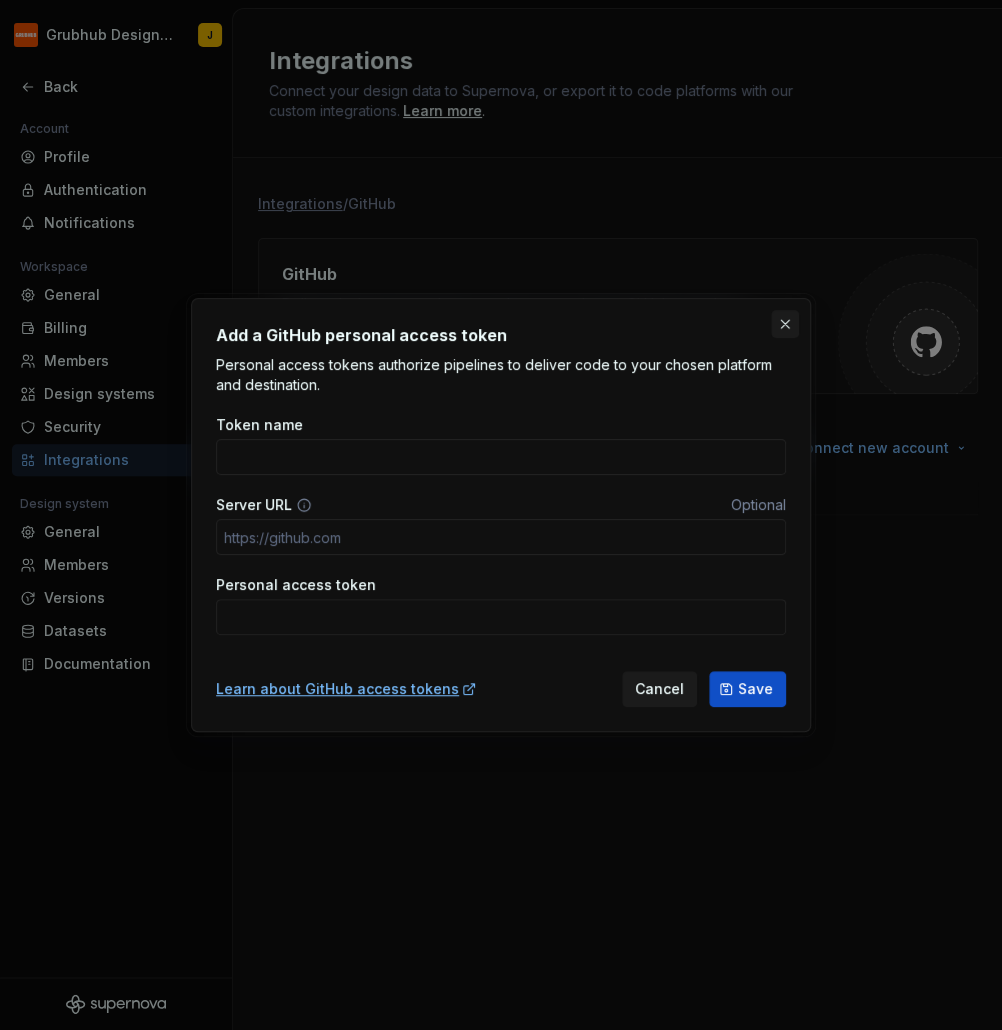 click at bounding box center (785, 324) 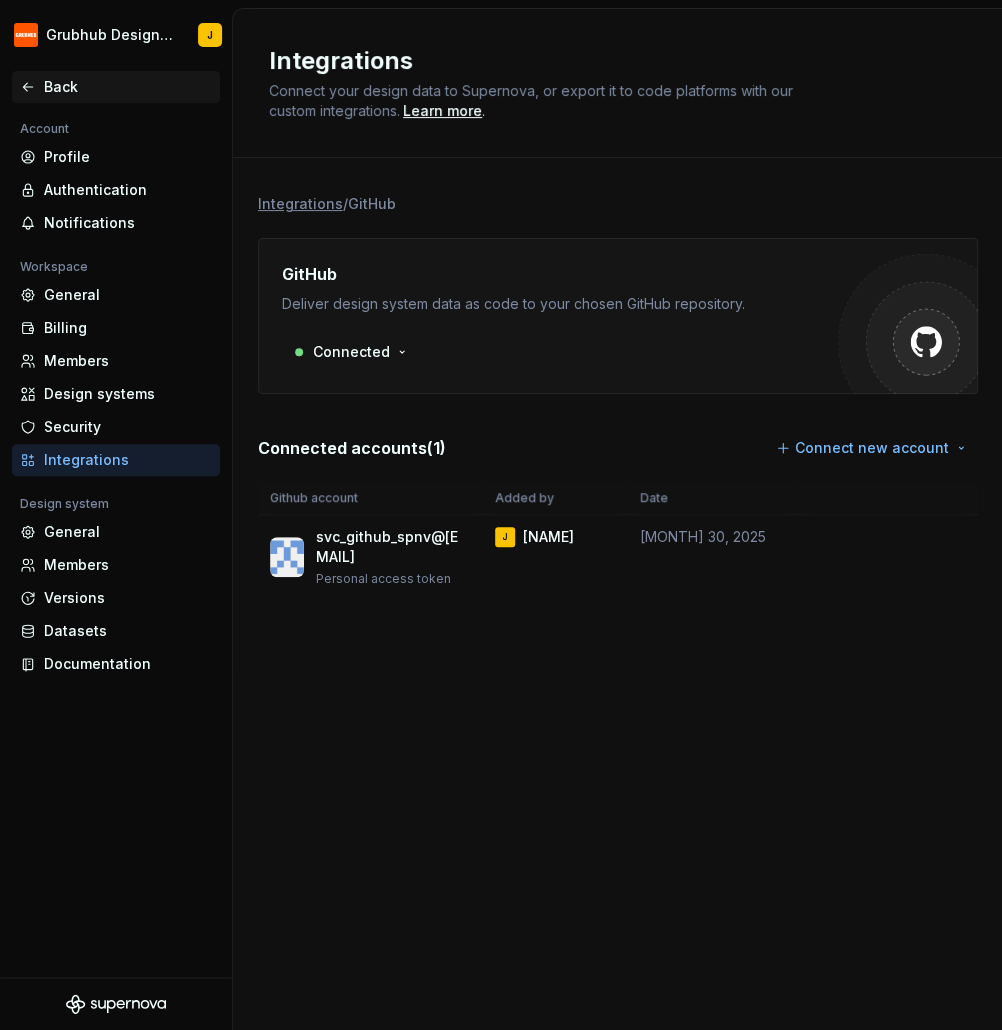 click on "Back" at bounding box center [128, 87] 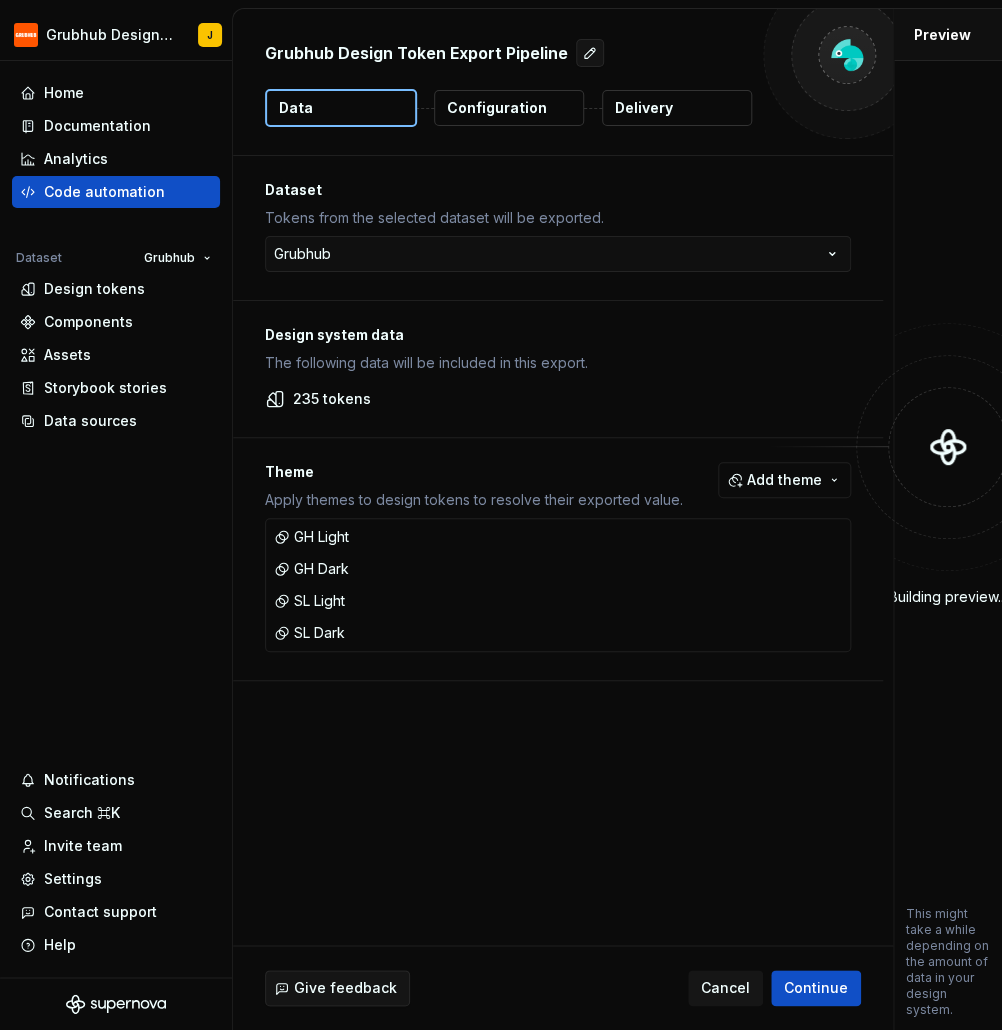 click at bounding box center (948, 447) 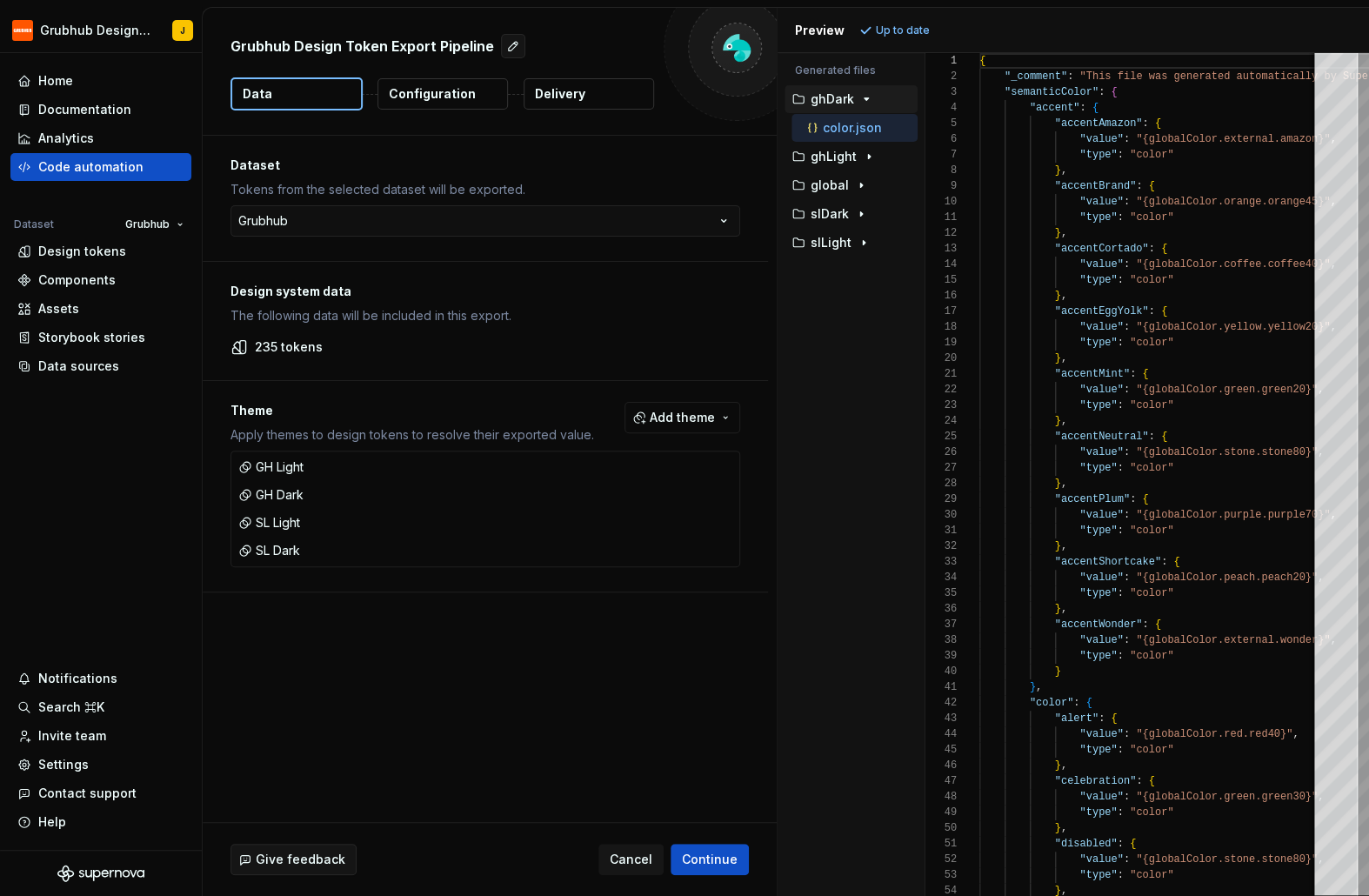 click on "ghDark" at bounding box center [832, 99] 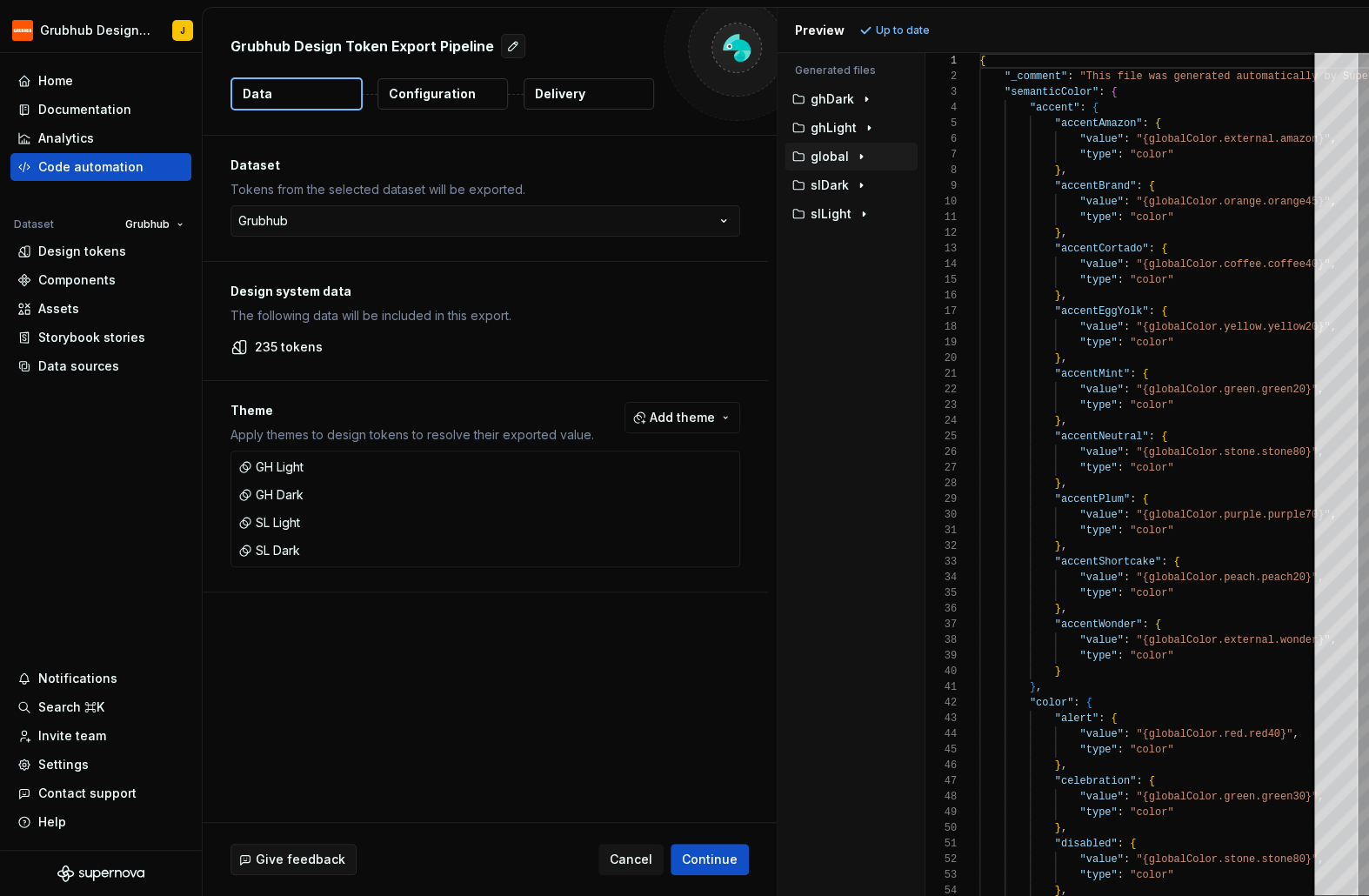 click on "global" at bounding box center (830, 157) 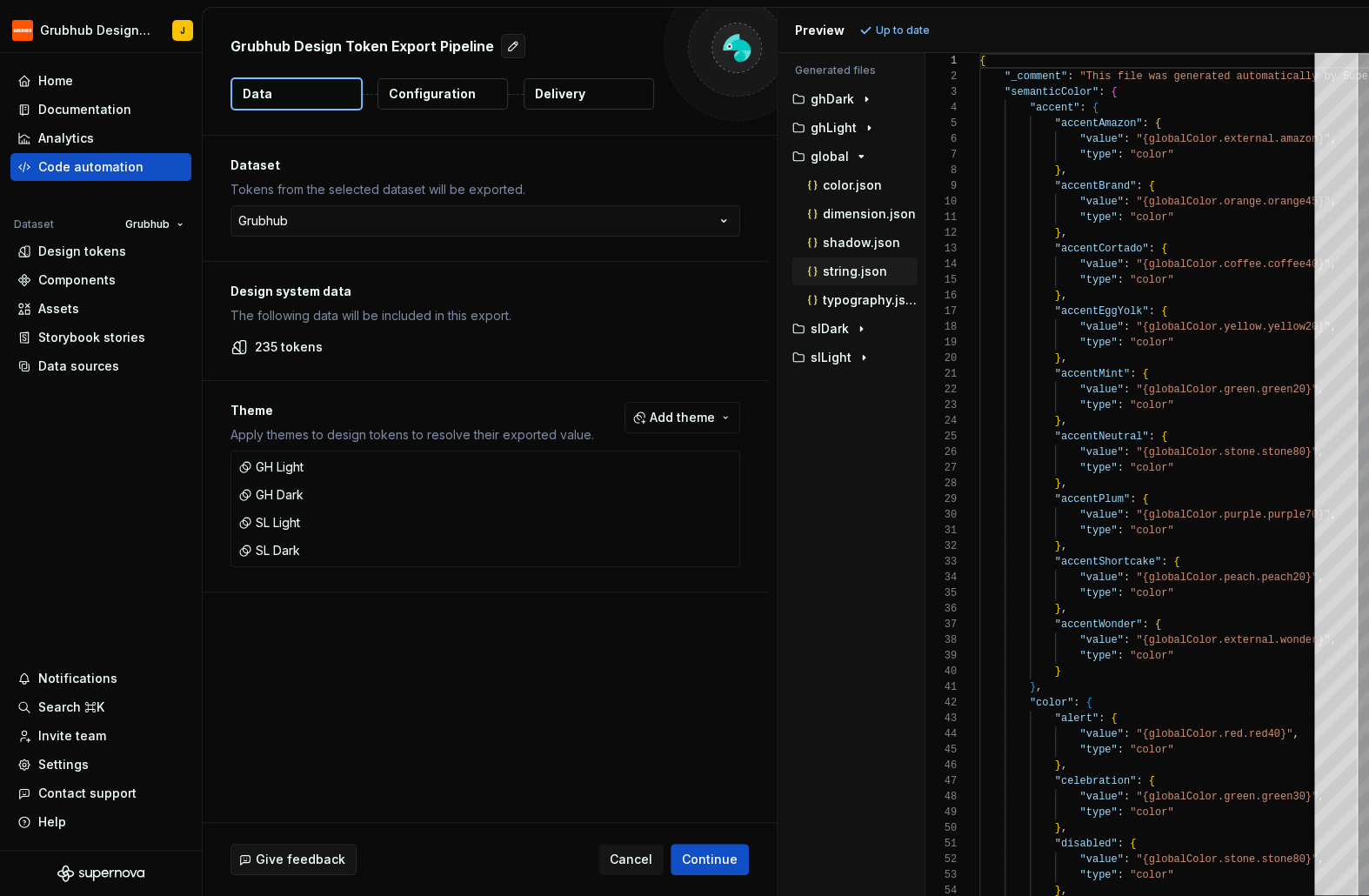 click on "string.json" at bounding box center (855, 271) 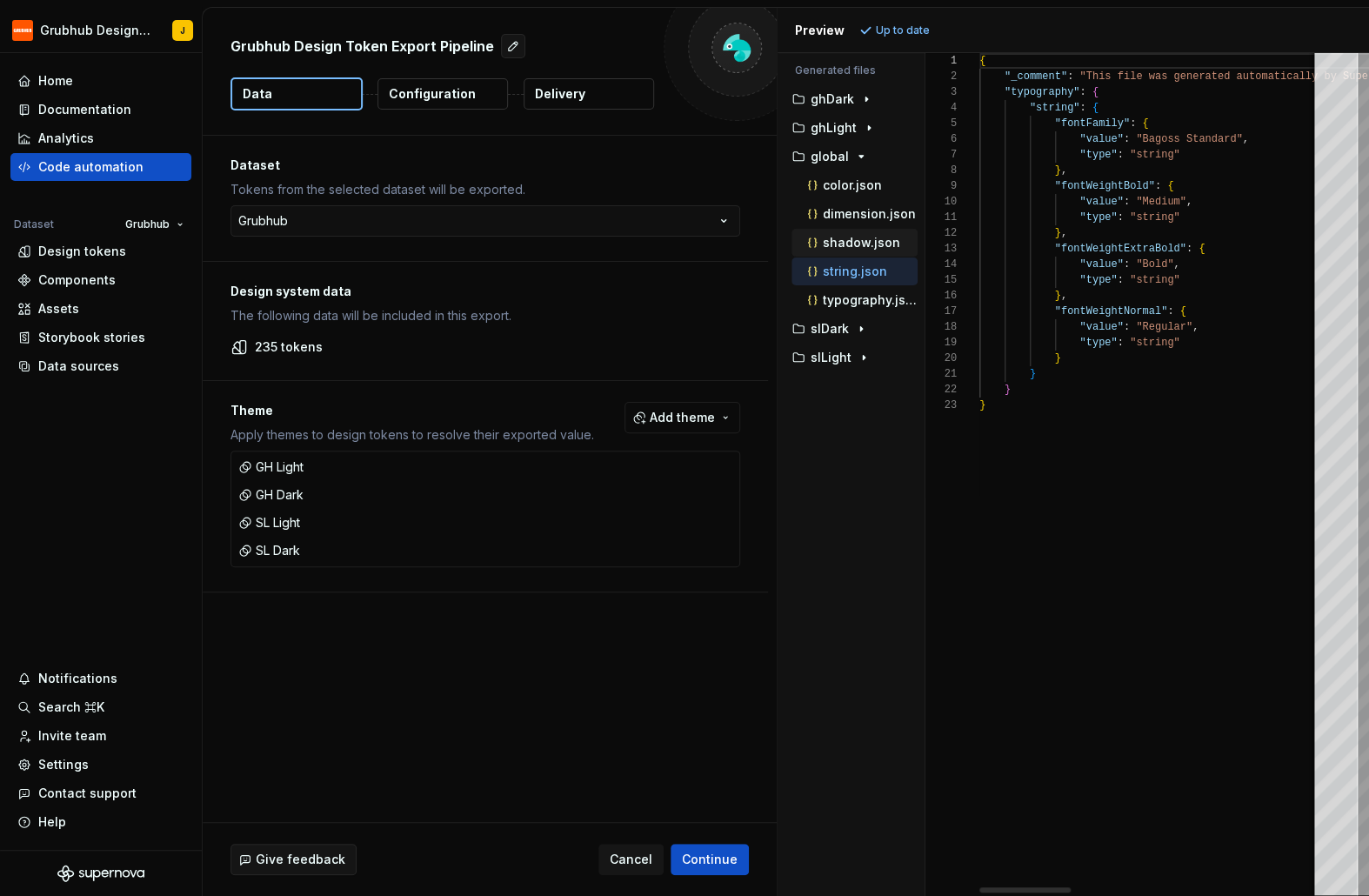 click on "shadow.json" at bounding box center [861, 243] 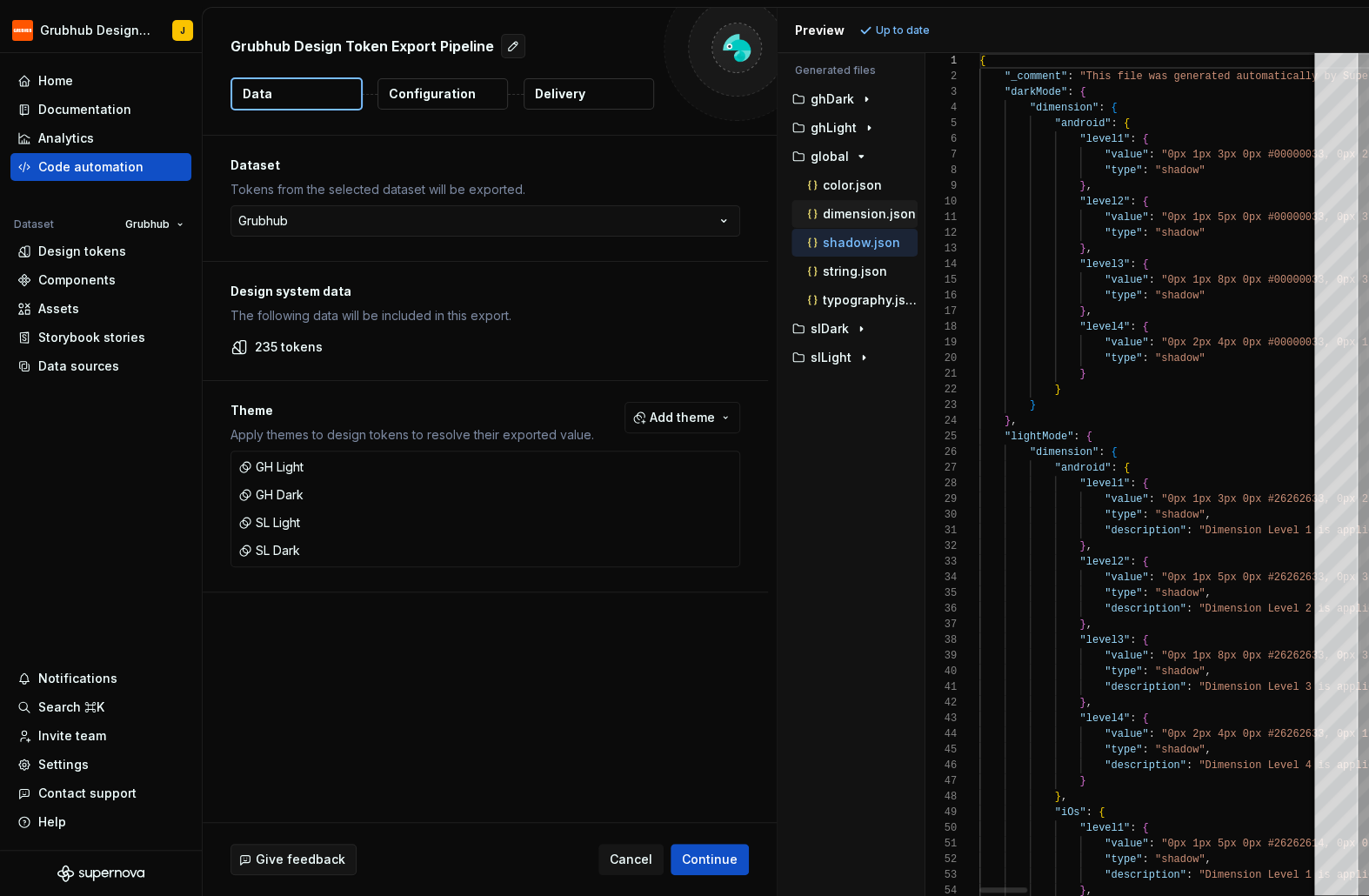 click on "dimension.json" at bounding box center (869, 214) 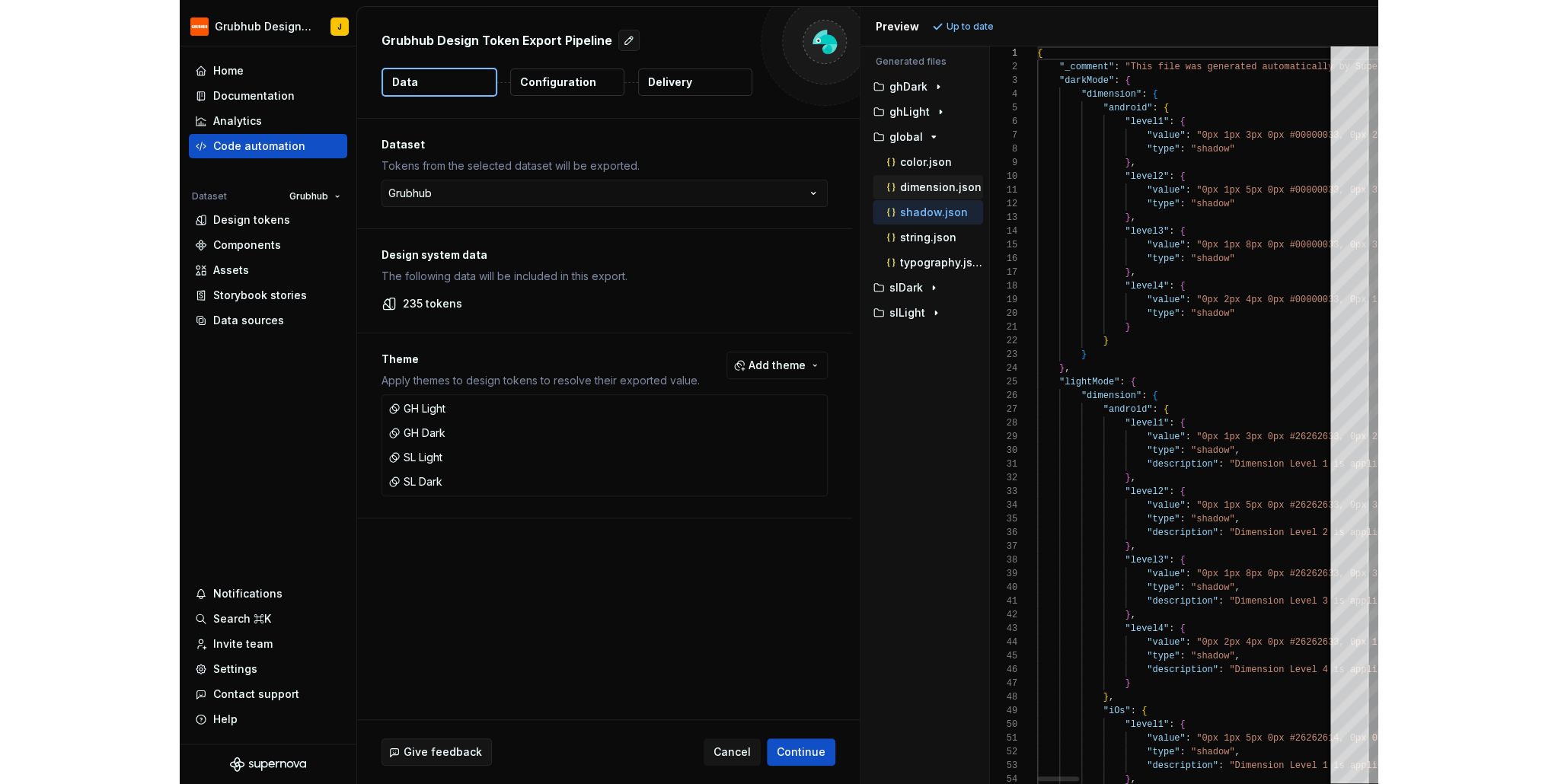 scroll, scrollTop: 137, scrollLeft: 0, axis: vertical 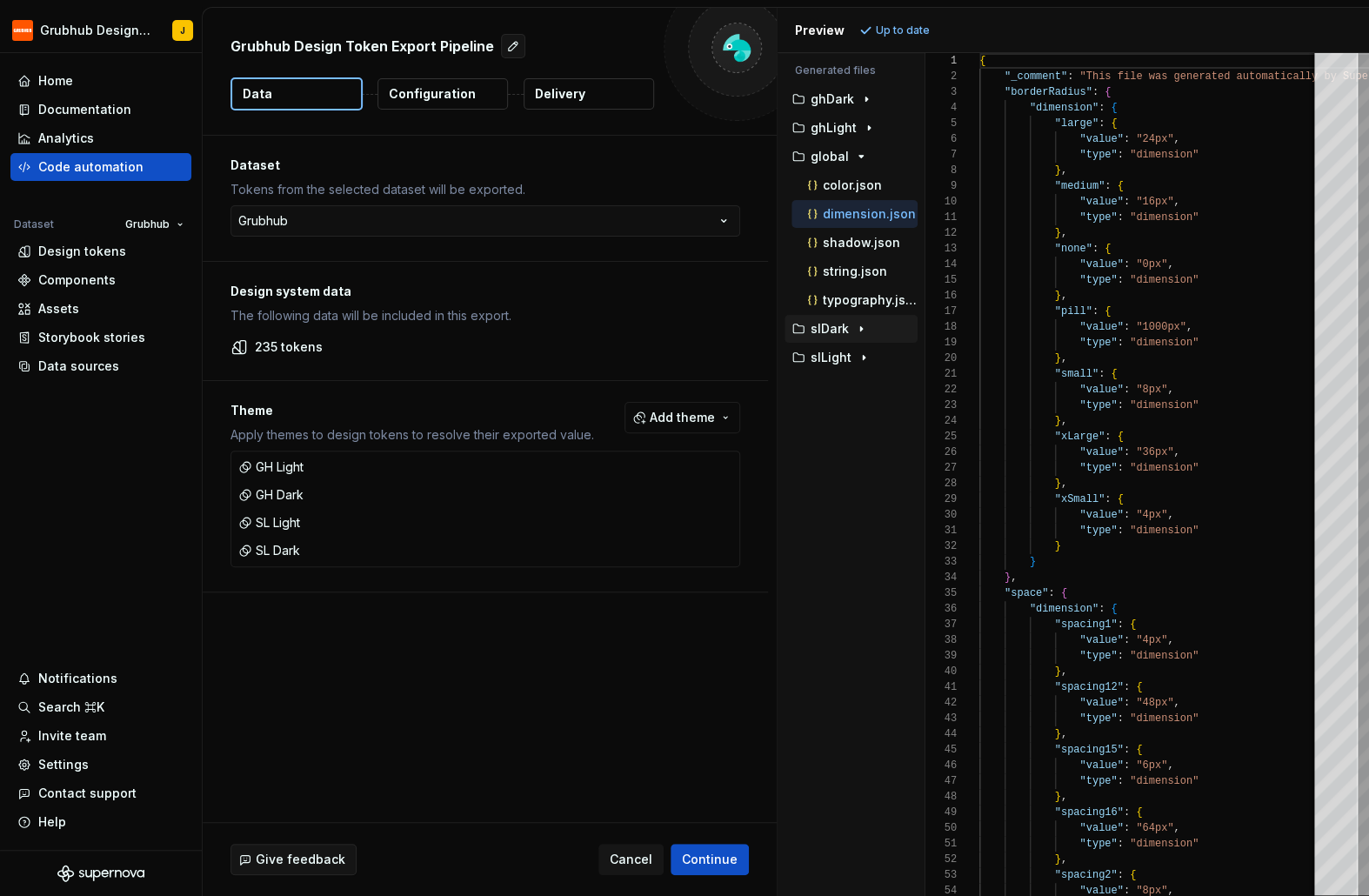 click on "slDark" at bounding box center (830, 329) 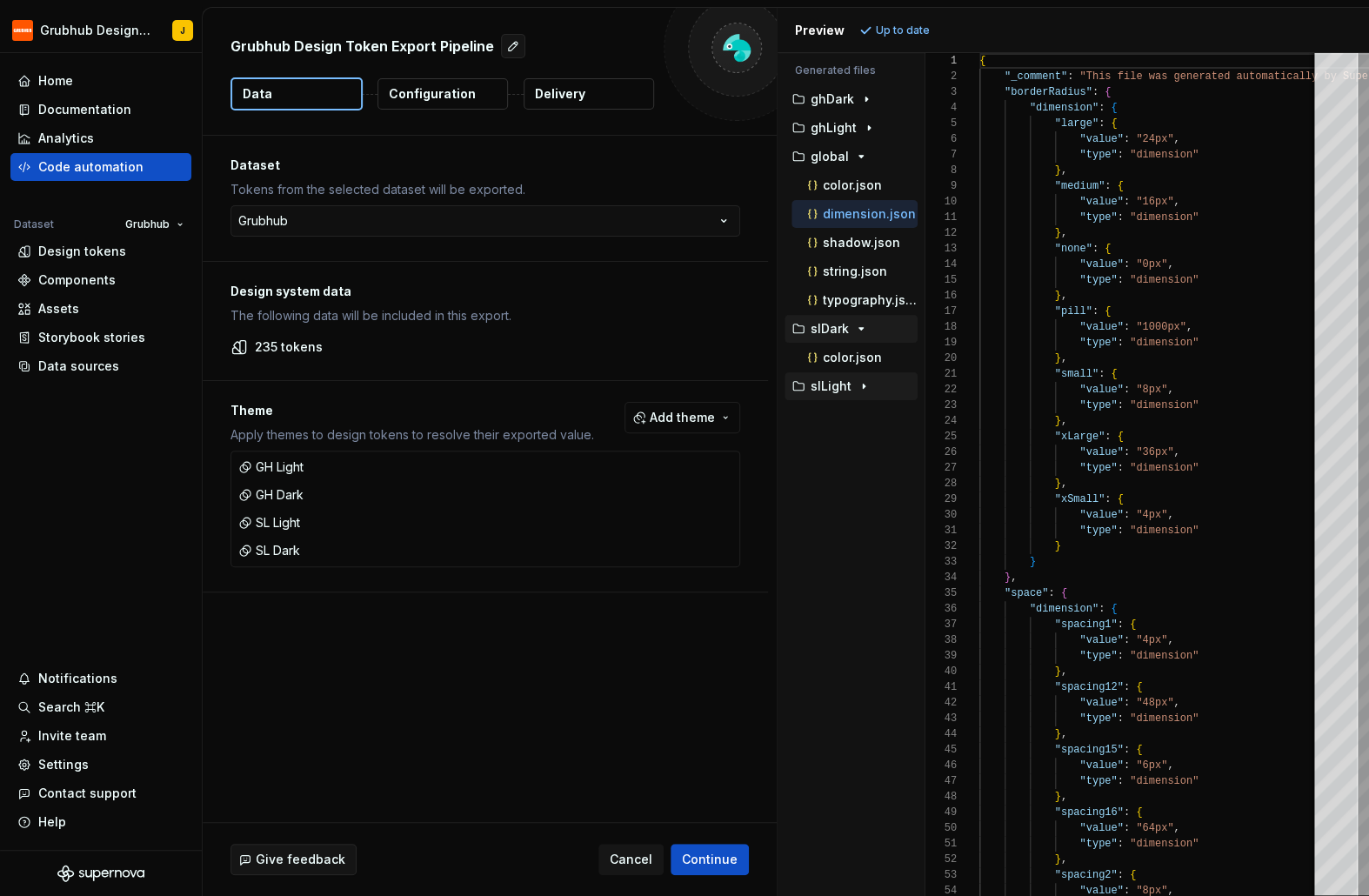 click on "slLight" at bounding box center [831, 386] 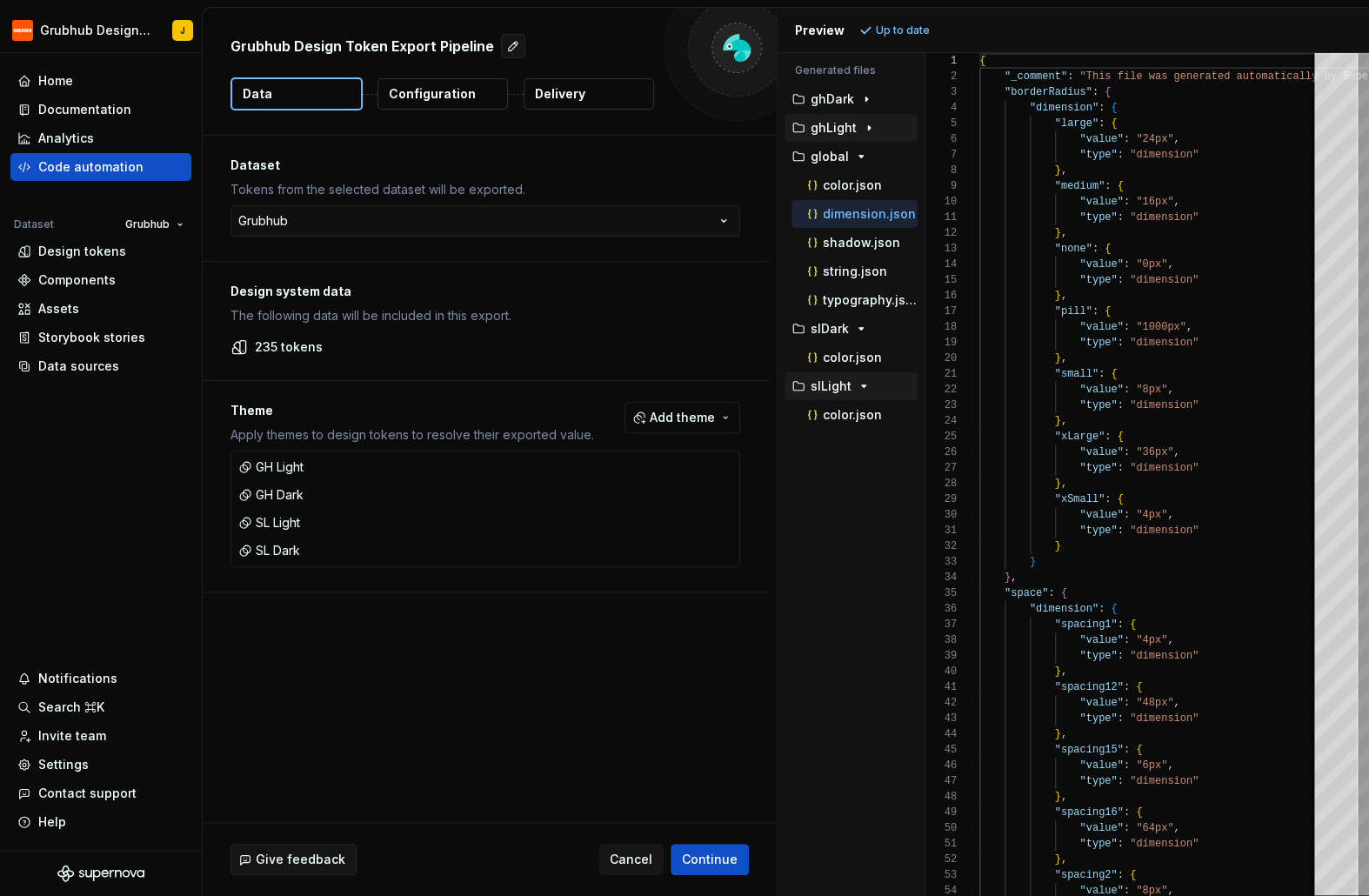click on "ghLight" at bounding box center (851, 128) 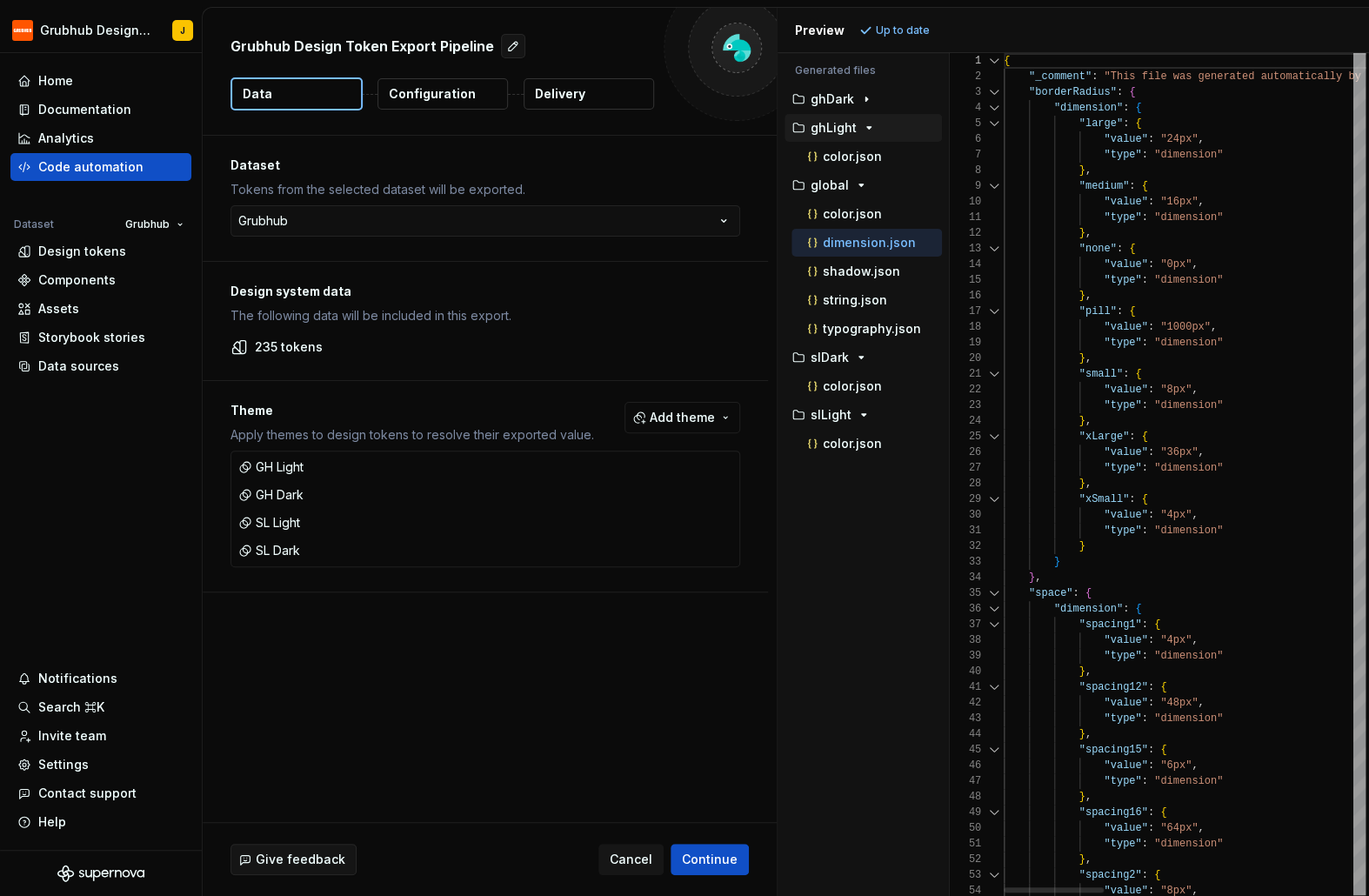 click on "Generated files
Accessibility guide for tree .
Navigate the tree with the arrow keys. Common tree hotkeys apply. Further keybindings are available:
enter to execute primary action on focused item
f2 to start renaming the focused item
escape to abort renaming an item
control+d to start dragging selected items
ghDark ghLight color.json global color.json dimension.json shadow.json string.json typography.json slDark color.json slLight color.json 1 2 3 4 5 6 7 8 9 10 11 12 13 14 15 16 17 18 19 20 21 22 23 24 25 26 27 28 29 30 31 32 33 34 35 36 37 38 39 40 41 42 43 44 45 46 47 48 49 50 51 52 53 54 {      "_comment" :   "This file was generated automatically by Supernov a.io and should not be changed manually. To modify  the format or content of this file, please contac t your design system team." ,      "borderRadius" :   {          "dimension" :   {              "large" :   { "value" :" at bounding box center [1073, 474] 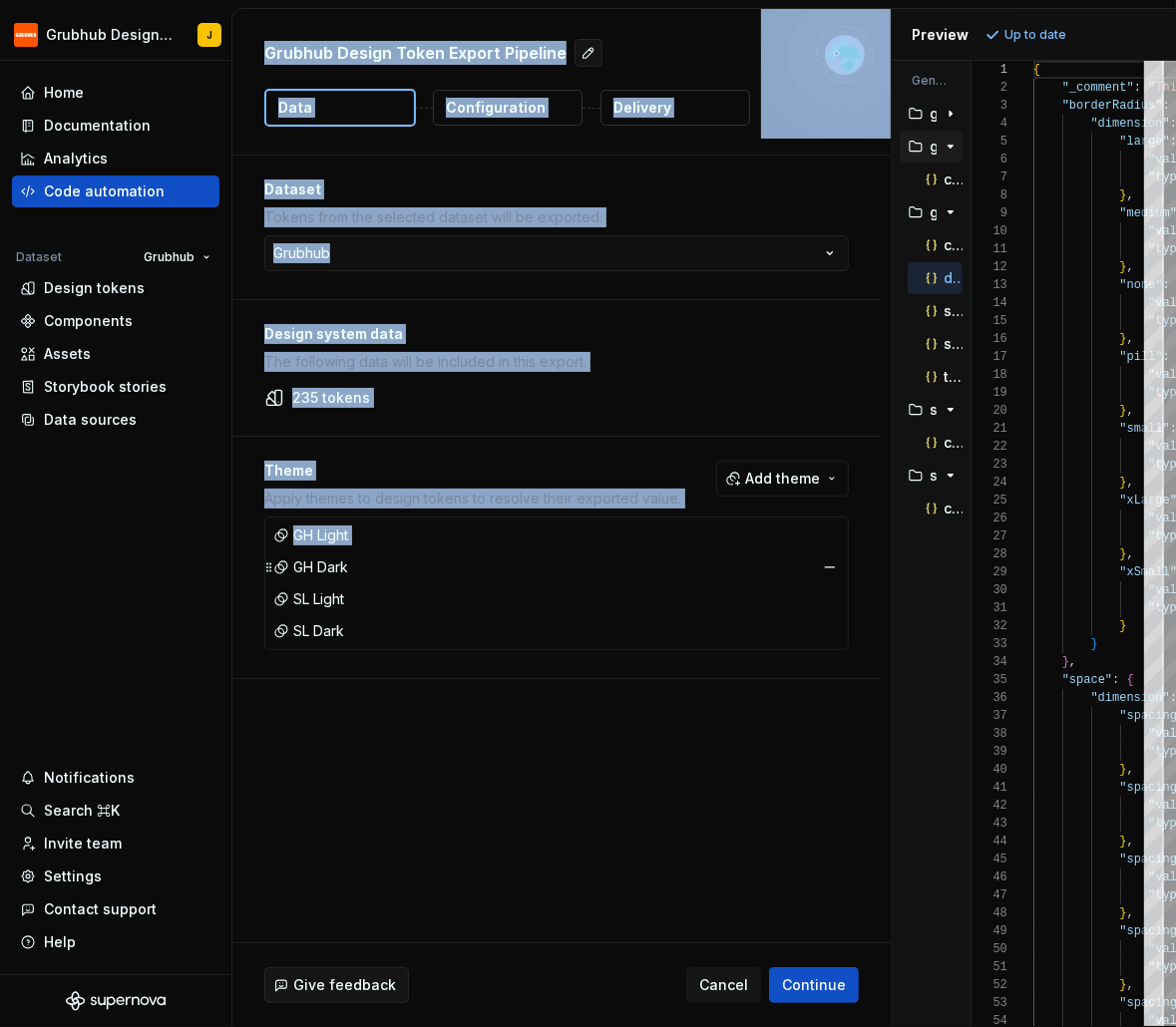 drag, startPoint x: 2, startPoint y: 588, endPoint x: 270, endPoint y: 578, distance: 268.1865 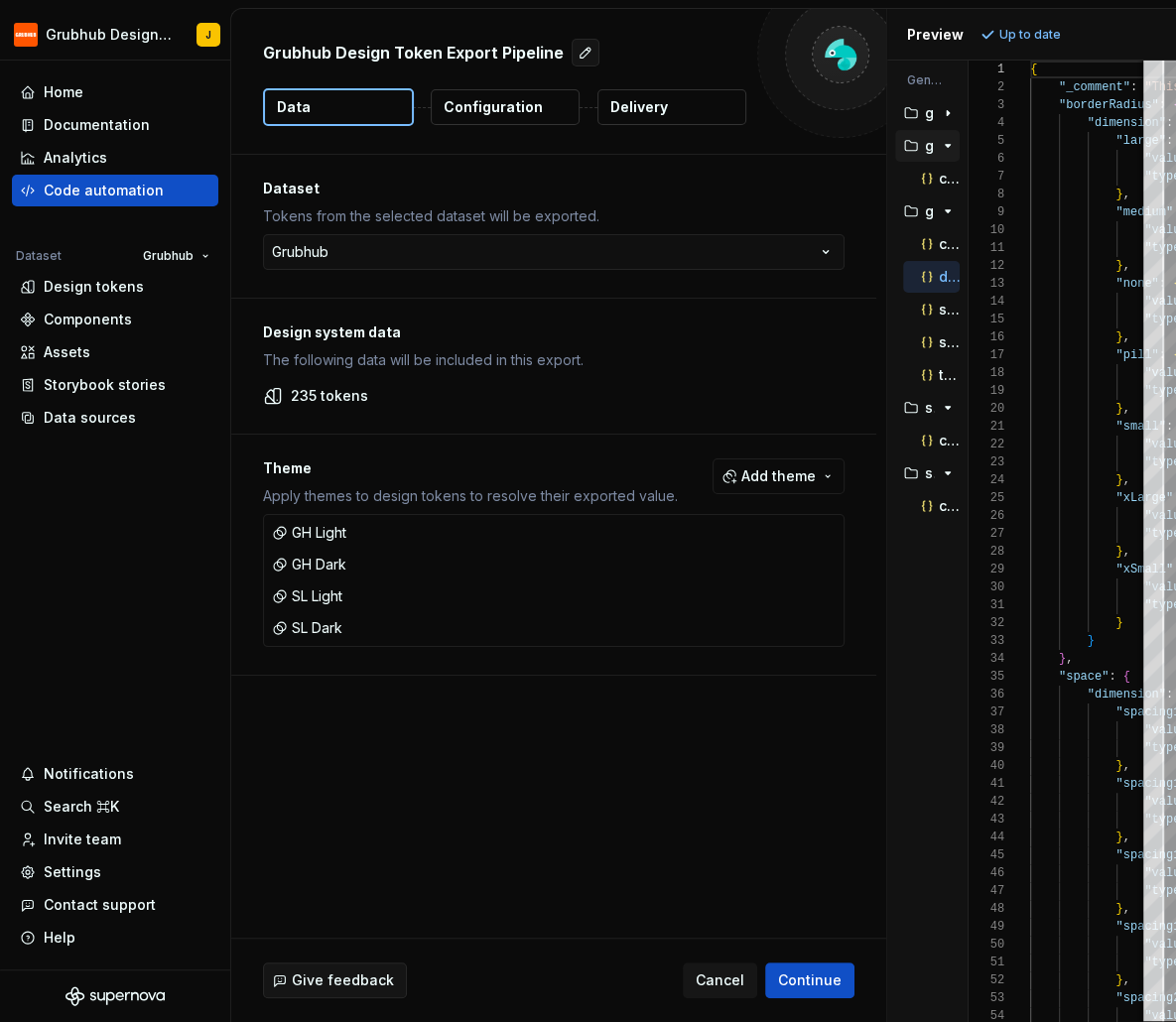 click on "ghDark ghLight color.json global color.json dimension.json shadow.json string.json typography.json slDark color.json slLight color.json" at bounding box center (923, 310) 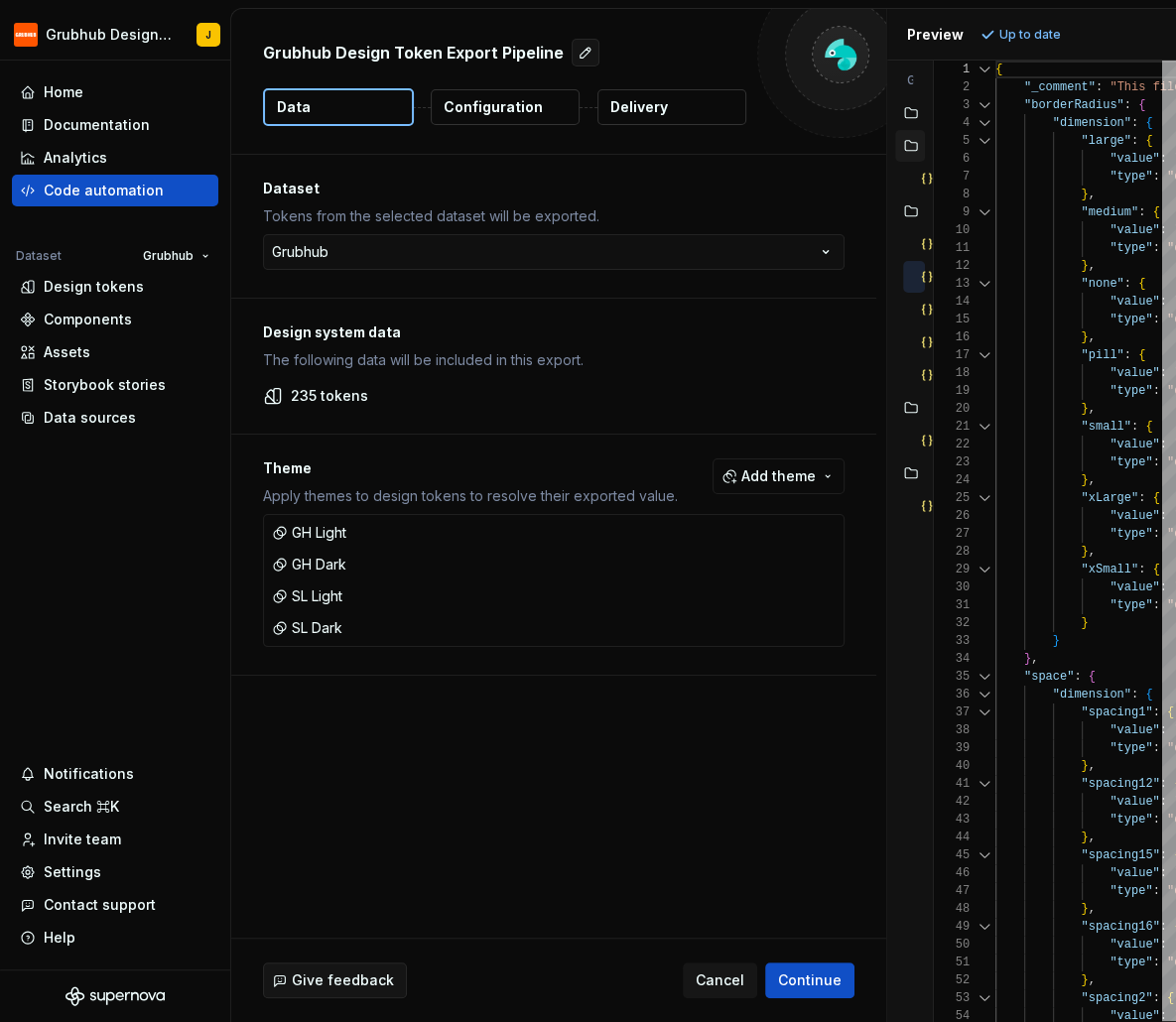 click on "Grubhub Design Token Export Pipeline Data Configuration Delivery Dataset Tokens from the selected dataset will be exported. Grubhub ******* ******** Design system data The following data will be included in this export. 235 tokens Theme Apply themes to design tokens to resolve their exported value. Add theme GH Light GH Dark SL Light SL Dark Give feedback Cancel Continue Preview Up to date Generated files
Accessibility guide for tree .
Navigate the tree with the arrow keys. Common tree hotkeys apply. Further keybindings are available:
enter to execute primary action on focused item
f2 to start renaming the focused item
escape to abort renaming an item
control+d to start dragging selected items
ghDark ghLight color.json global color.json dimension.json shadow.json string.json typography.json slDark color.json slLight color.json 1 2 3 4 5 6 7 8 9 10 11 12 13 14 15 16 17 18 19 20 21 22 23 24 25 26 27 28 29 30 31 32 33 34 35 36 37 38 39 40 41" at bounding box center [704, 515] 